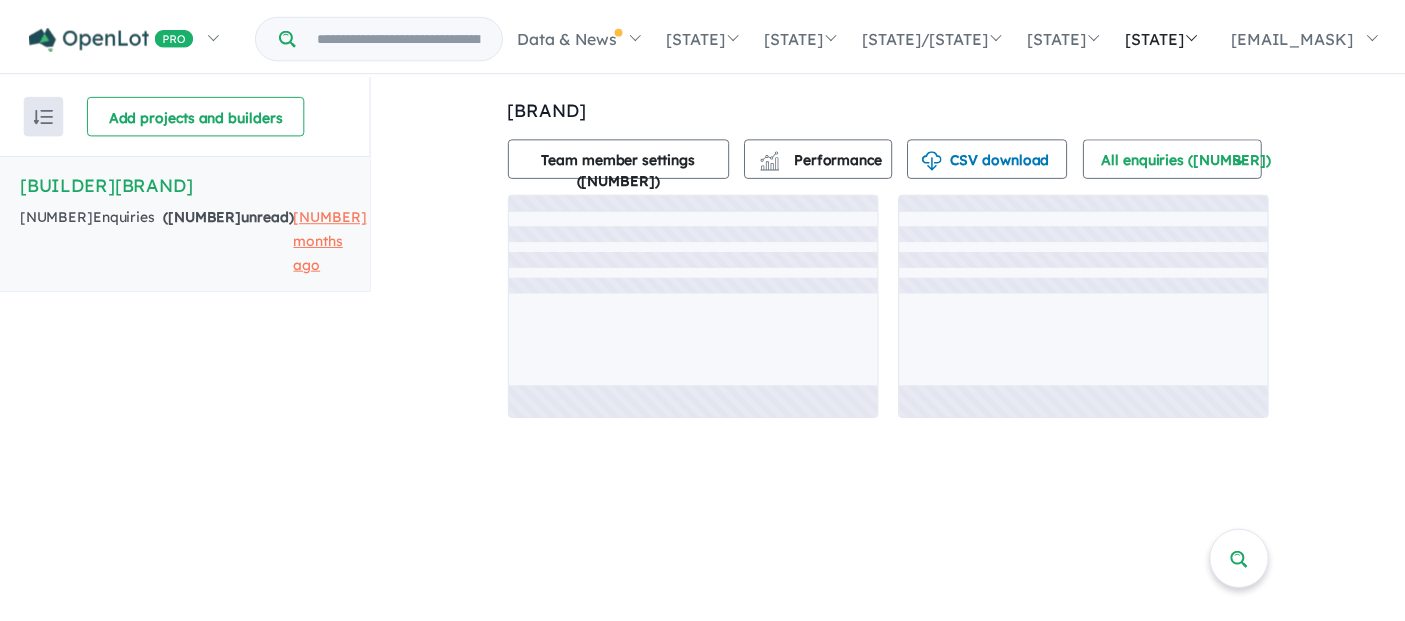 scroll, scrollTop: 0, scrollLeft: 0, axis: both 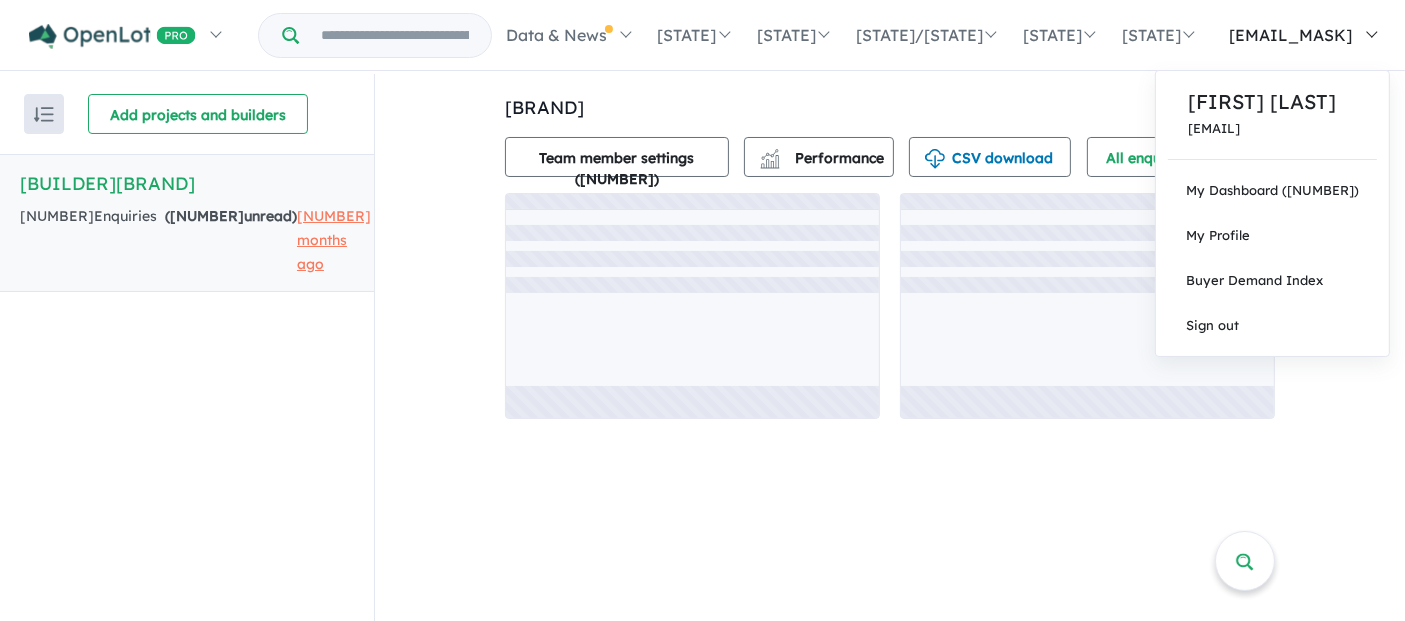 click on "[EMAIL]" at bounding box center [1290, 35] 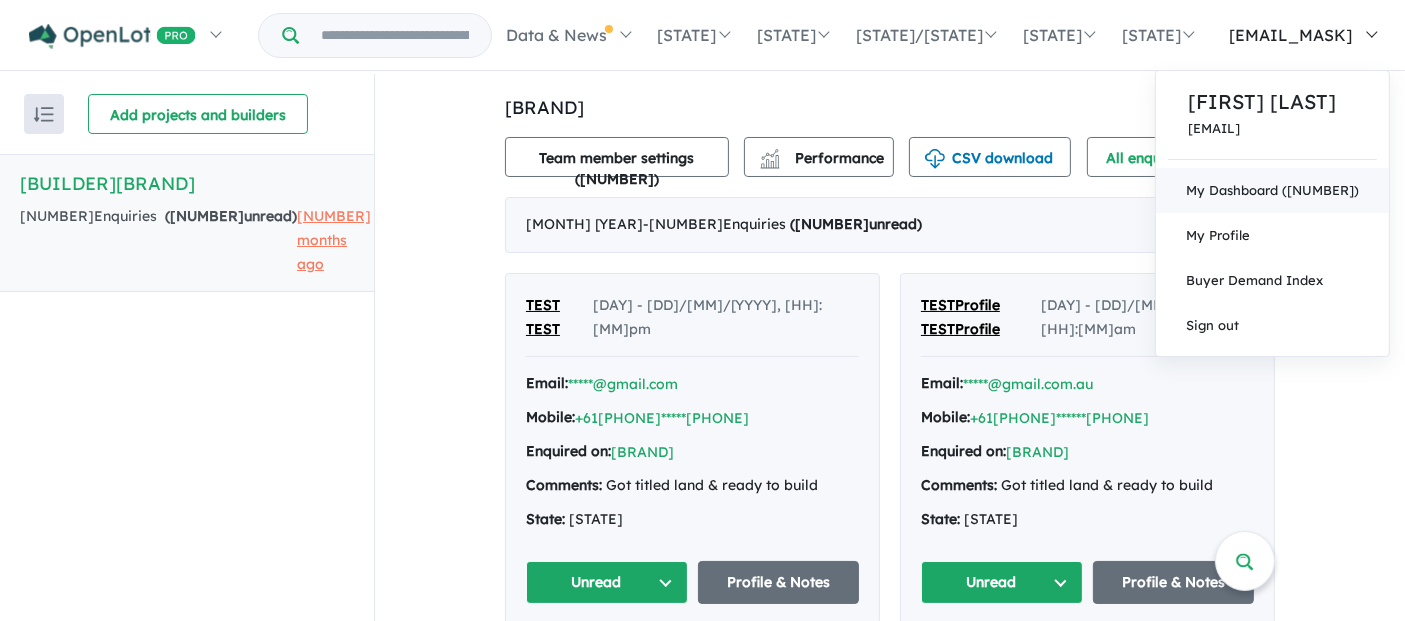 click on "My Dashboard (1)" at bounding box center [1272, 190] 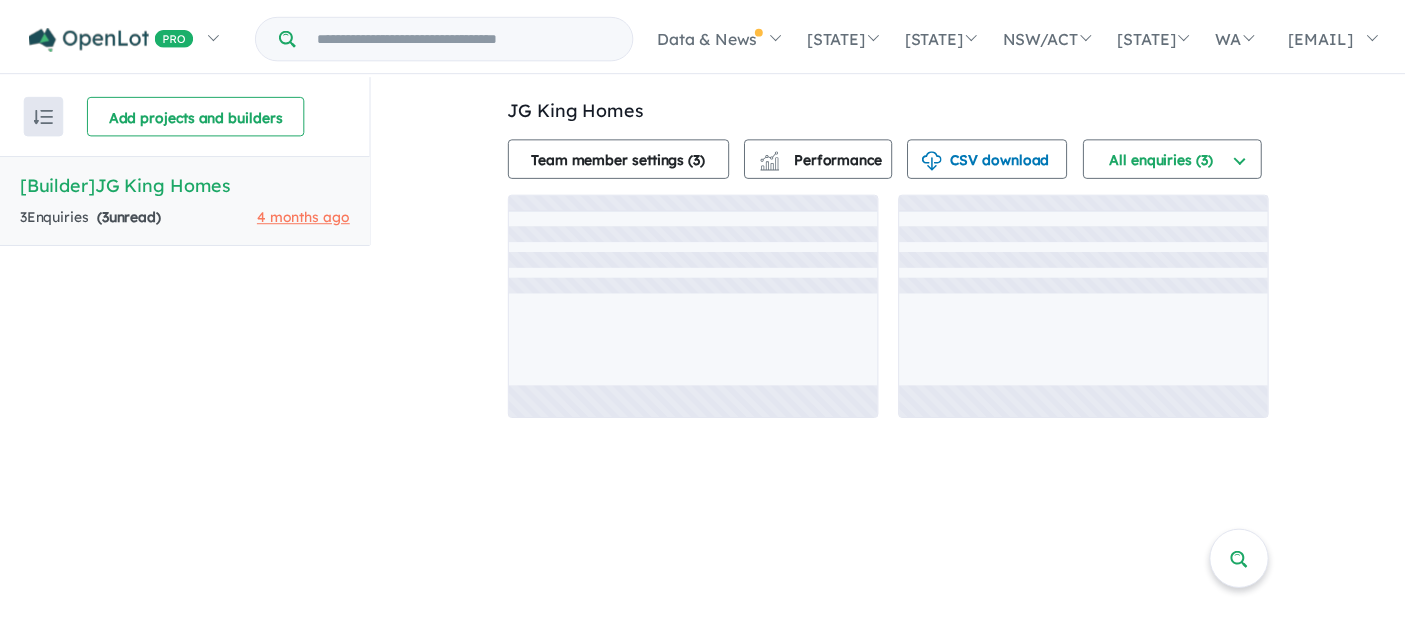 scroll, scrollTop: 0, scrollLeft: 0, axis: both 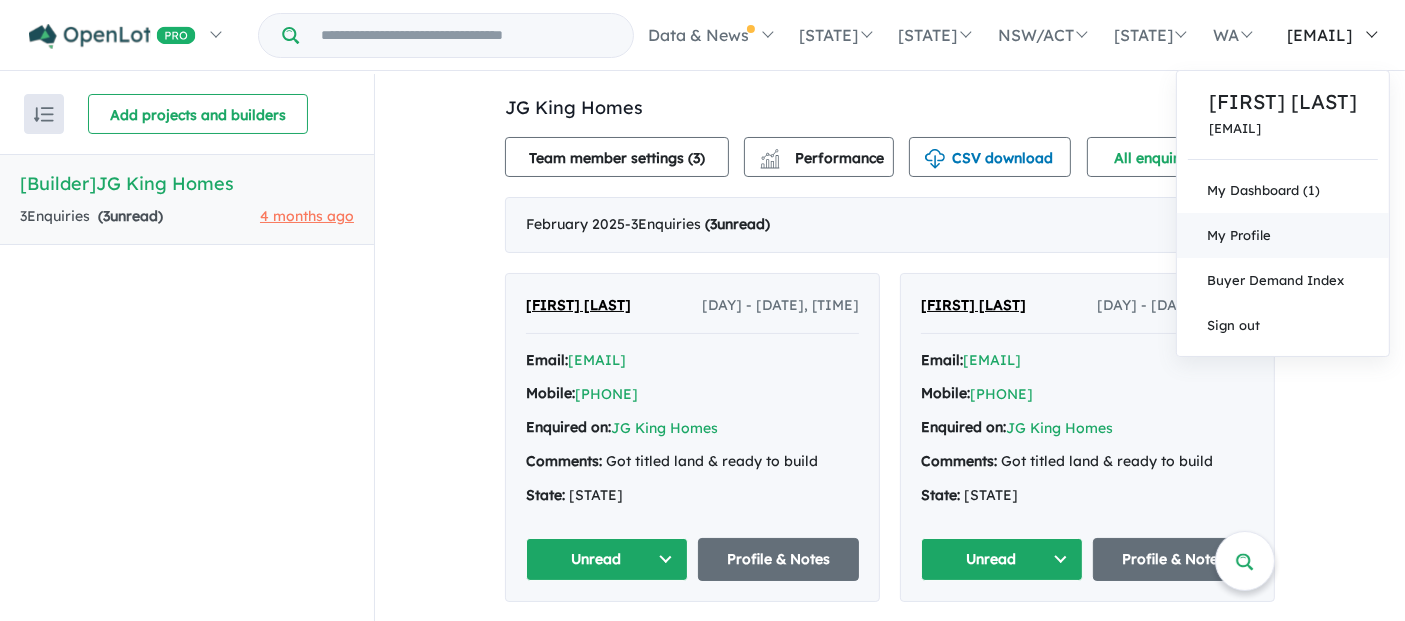 click on "My Profile" at bounding box center [1239, 235] 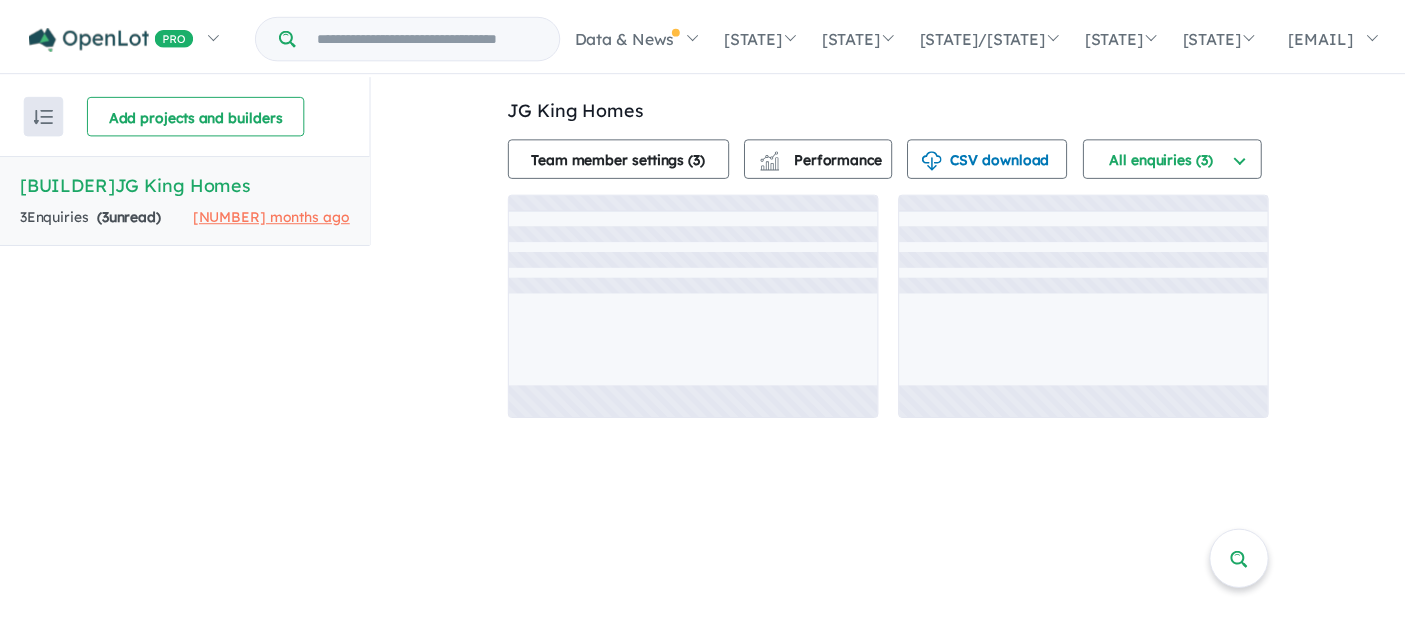 scroll, scrollTop: 0, scrollLeft: 0, axis: both 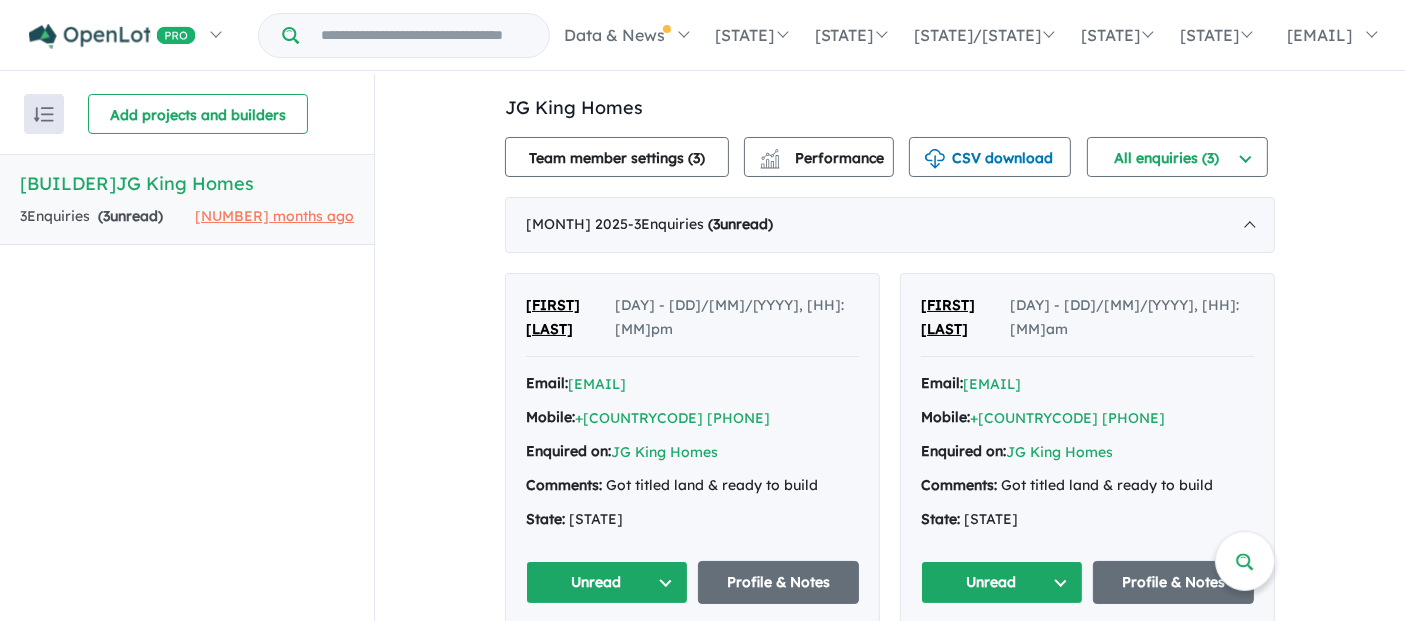 drag, startPoint x: 1331, startPoint y: 0, endPoint x: 380, endPoint y: 358, distance: 1016.15204 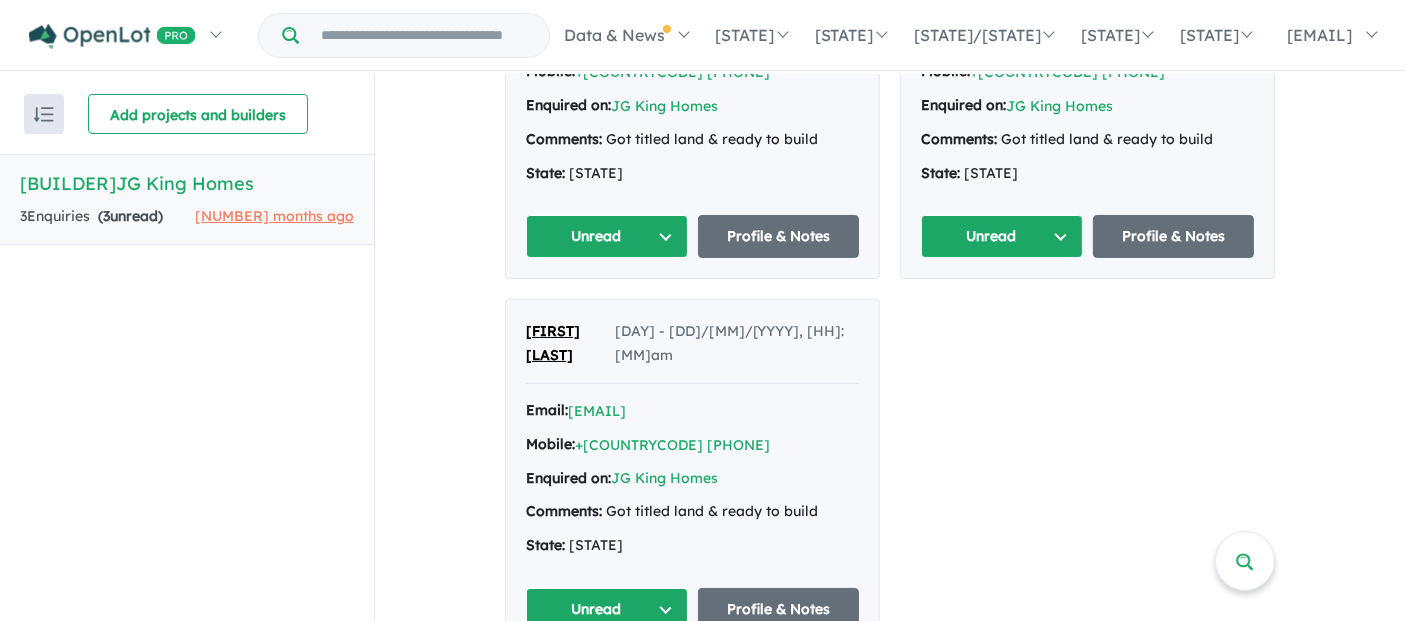 scroll, scrollTop: 2, scrollLeft: 0, axis: vertical 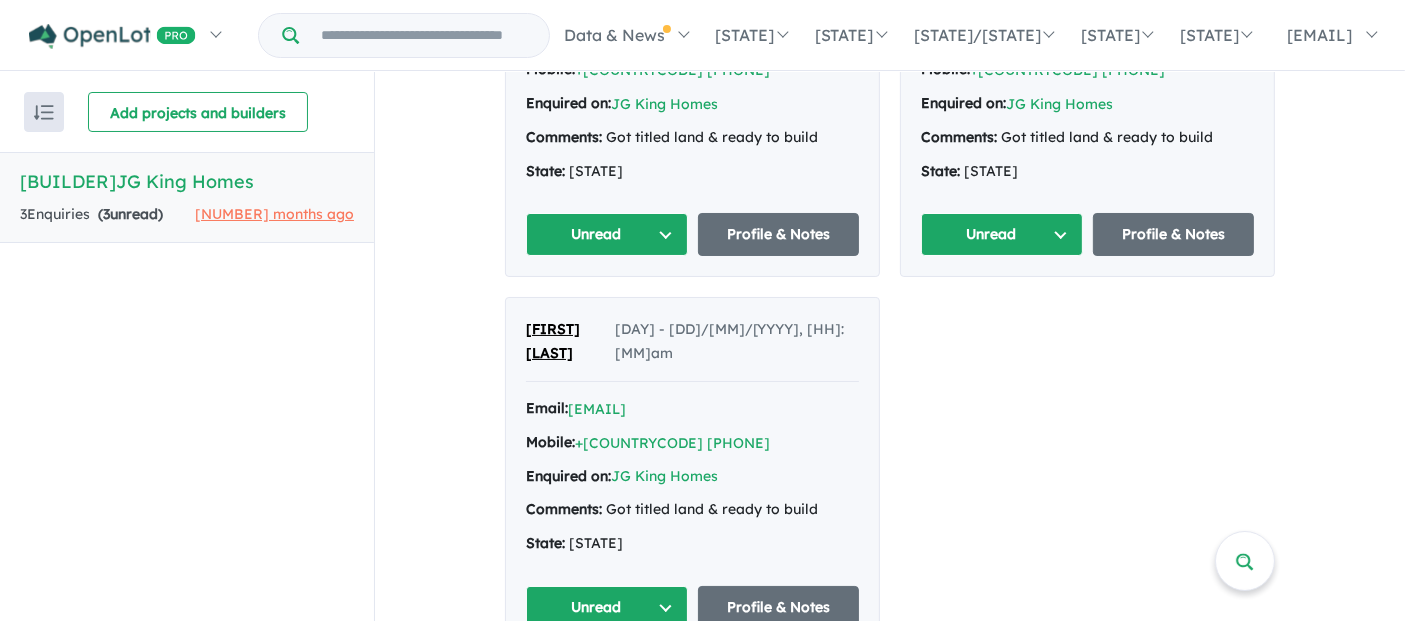 drag, startPoint x: 133, startPoint y: 213, endPoint x: 229, endPoint y: 225, distance: 96.74709 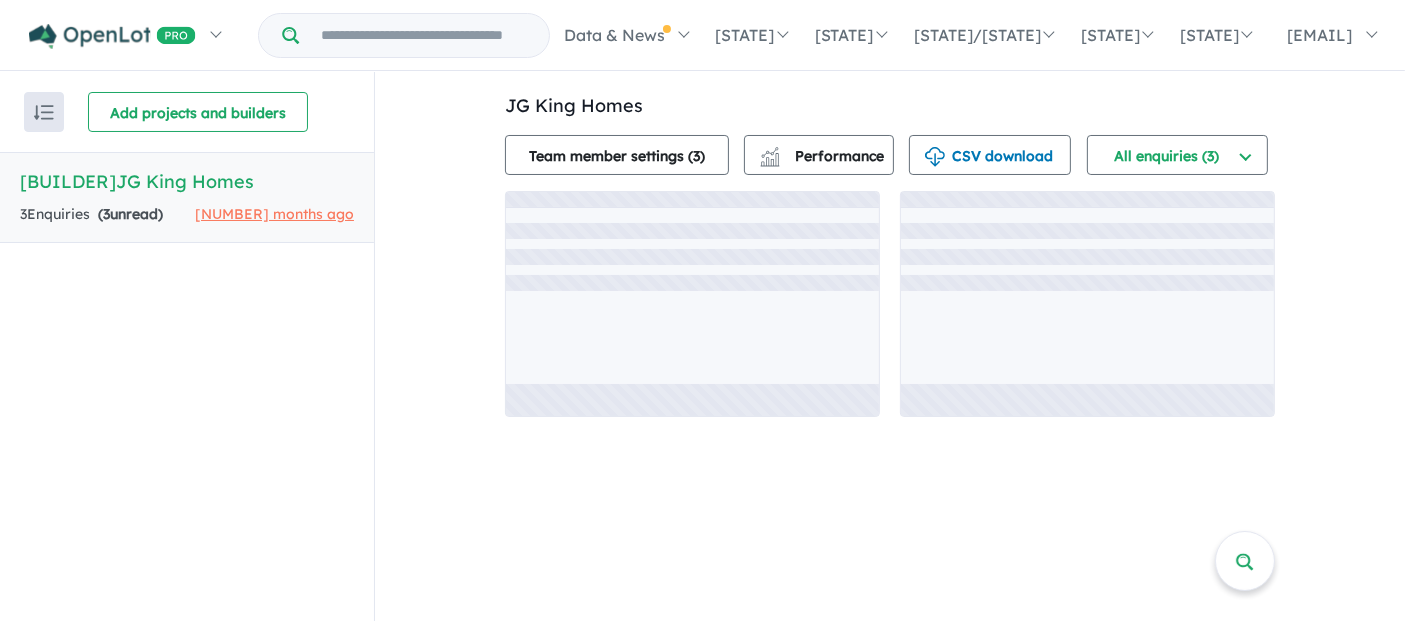 scroll, scrollTop: 0, scrollLeft: 0, axis: both 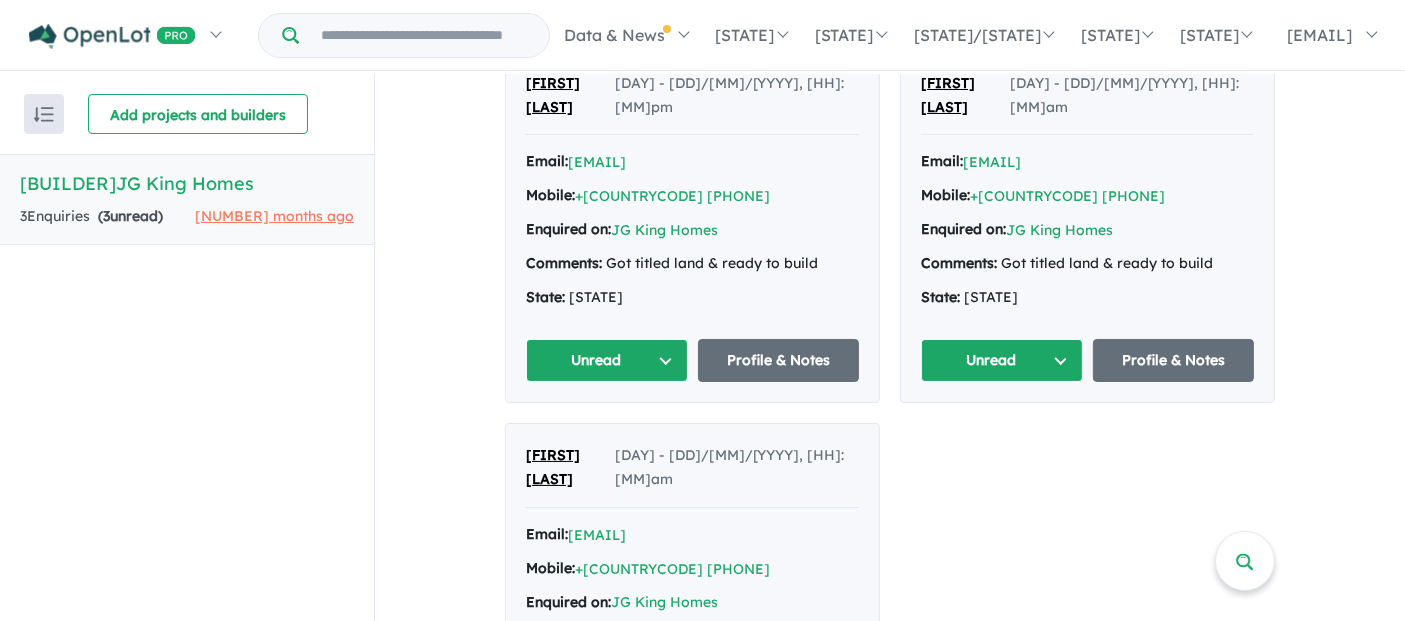 click on "Unread" at bounding box center [607, 360] 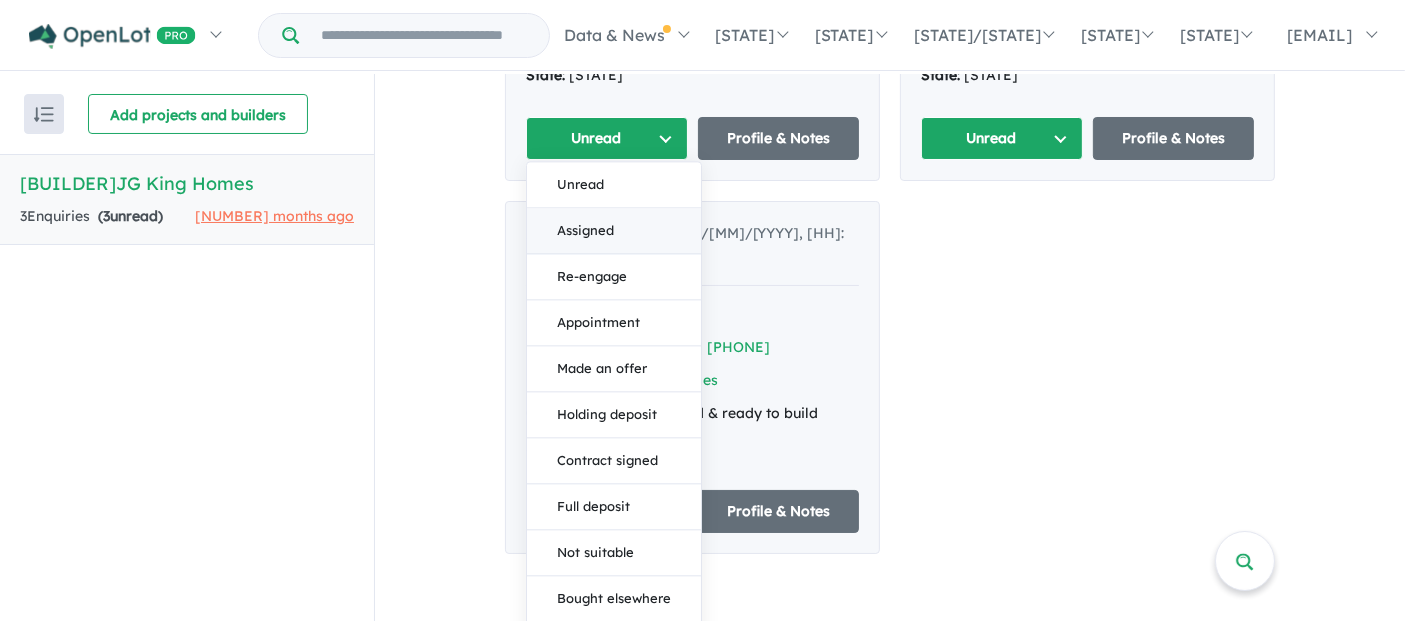 scroll, scrollTop: 552, scrollLeft: 0, axis: vertical 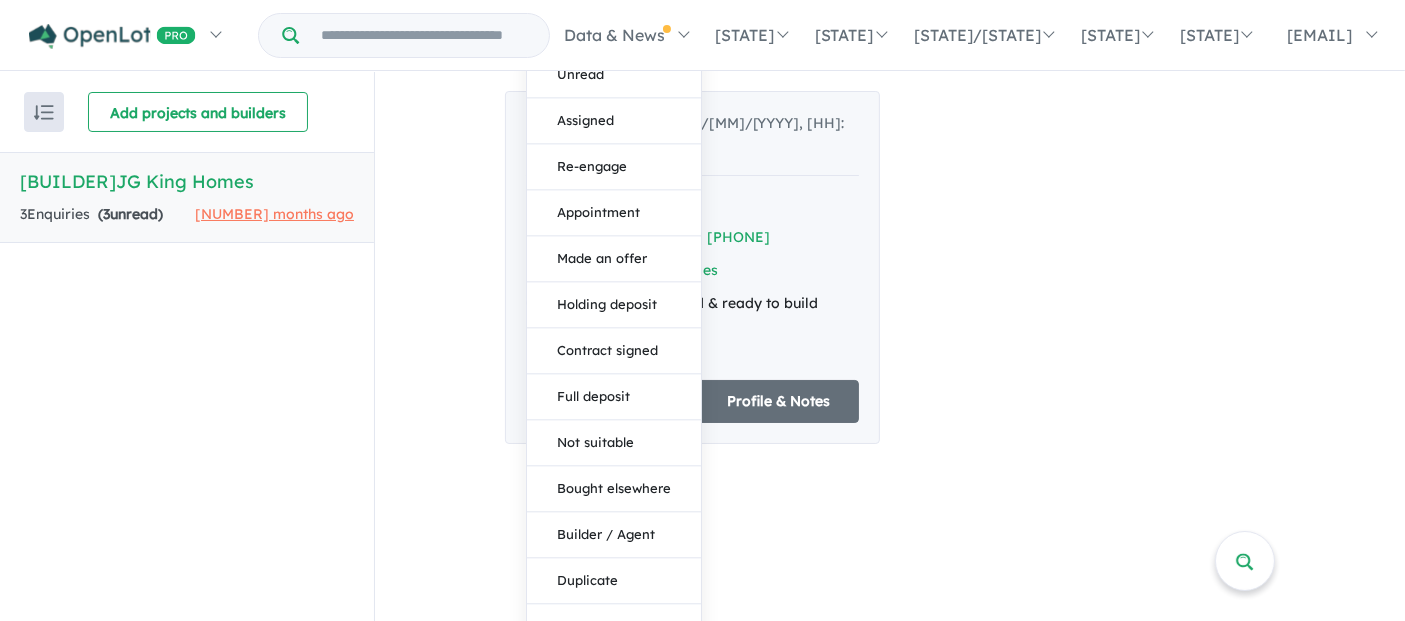 drag, startPoint x: 596, startPoint y: 596, endPoint x: 628, endPoint y: 583, distance: 34.539833 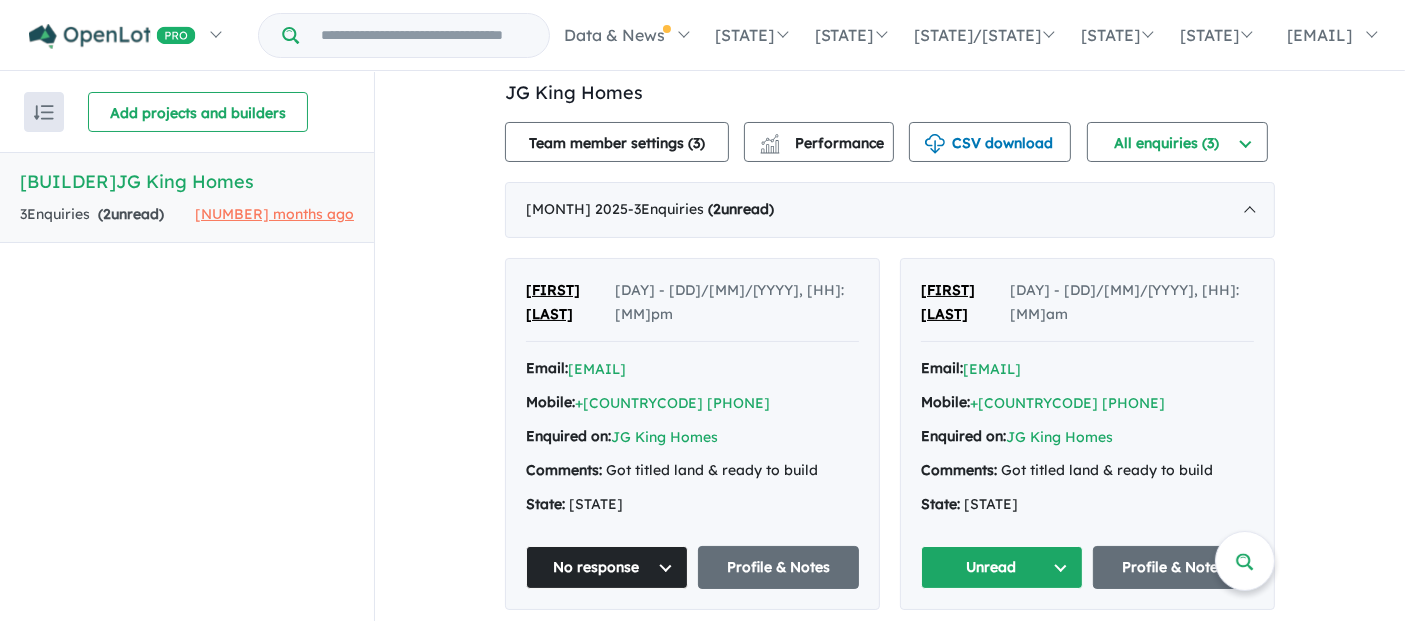 scroll, scrollTop: 0, scrollLeft: 0, axis: both 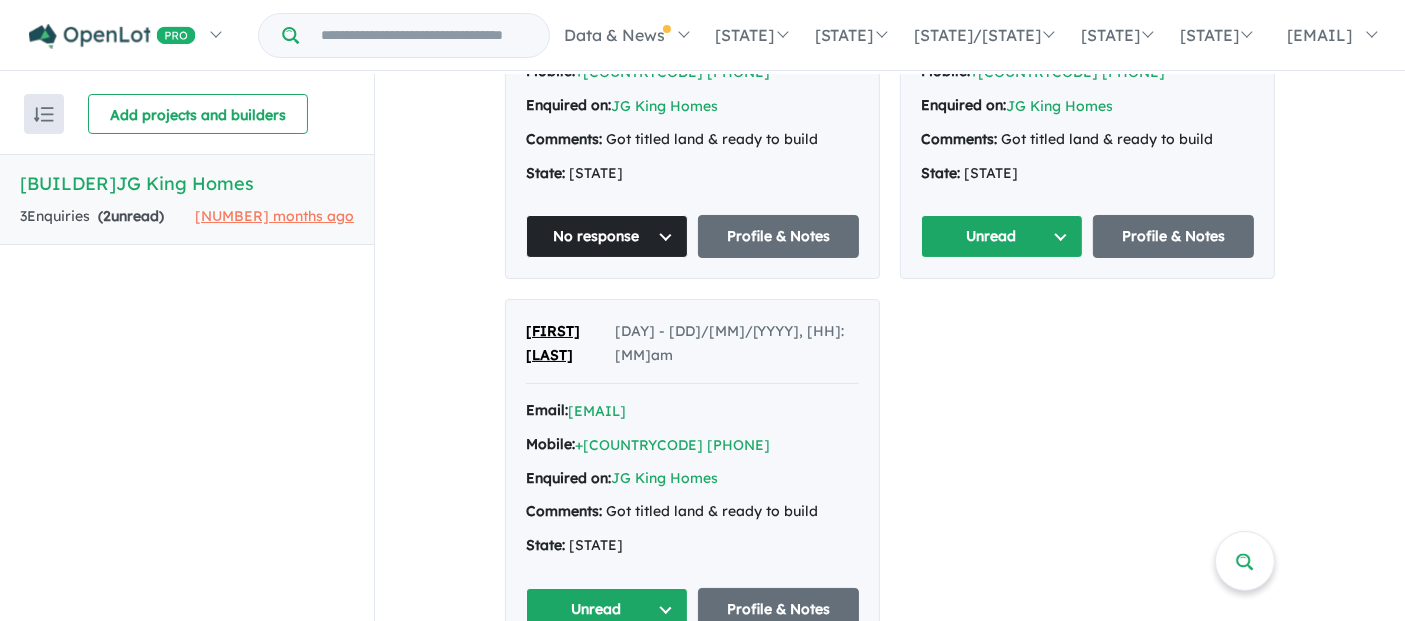 click on "Unread" at bounding box center (607, 609) 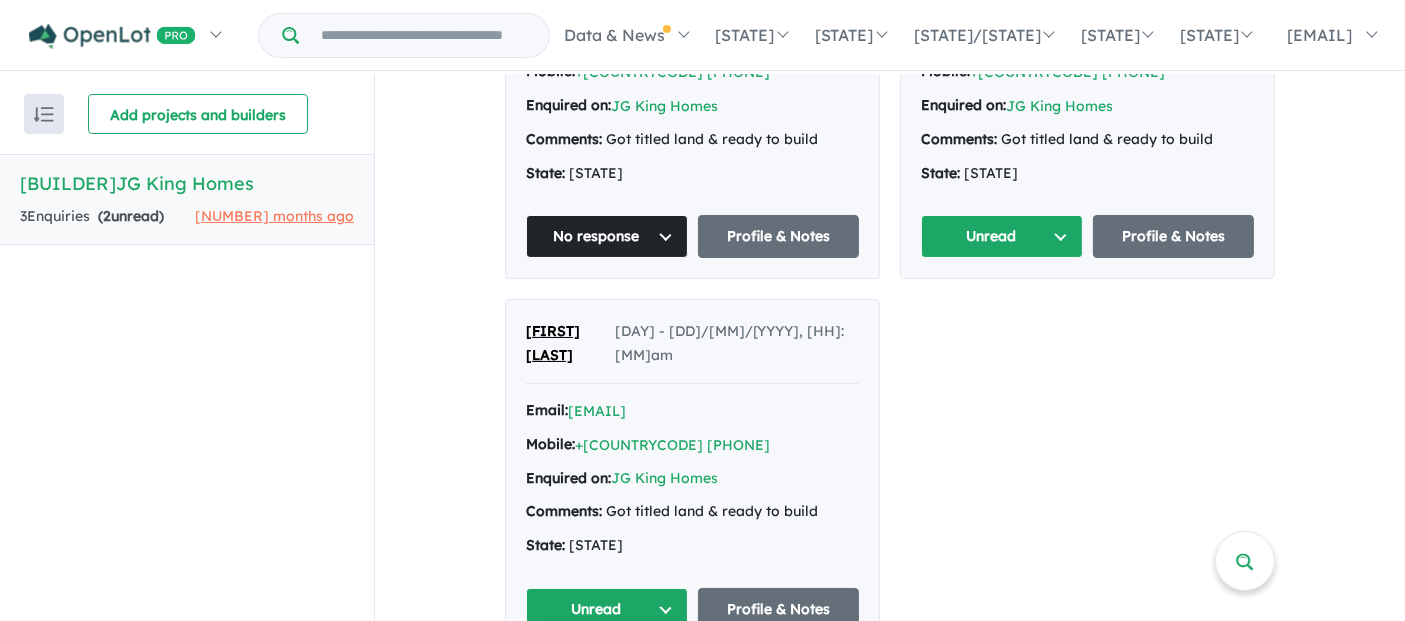 click on "TEST TEST Mon - 17/02/2025, 3:28pm    Email:  *****@gmail.com Mobile:  +614*****324 Enquired on:  JG King Homes Comments:   Got titled land & ready to build State:   VIC   No response Unread Assigned Re-engage Appointment Made an offer Holding deposit Contract signed Full deposit Not suitable Bought elsewhere Builder / Agent Duplicate No response Profile & Notes    TESTProfile TESTProfile Fri - 14/02/2025, 8:51am    Email:  *****@gmail.com.au Mobile:  +610******324 Enquired on:  JG King Homes Comments:   Got titled land & ready to build State:   VIC   Unread Profile & Notes    TEST TEST Fri - 14/02/2025, 8:36am    Email:  *****@gmail.com.au Mobile:  +614*****324 Enquired on:  JG King Homes Comments:   Got titled land & ready to build State:   VIC   Unread Unread Assigned Re-engage Appointment Made an offer Holding deposit Contract signed Full deposit Not suitable Bought elsewhere Builder / Agent Duplicate No response Profile & Notes" at bounding box center (890, 289) 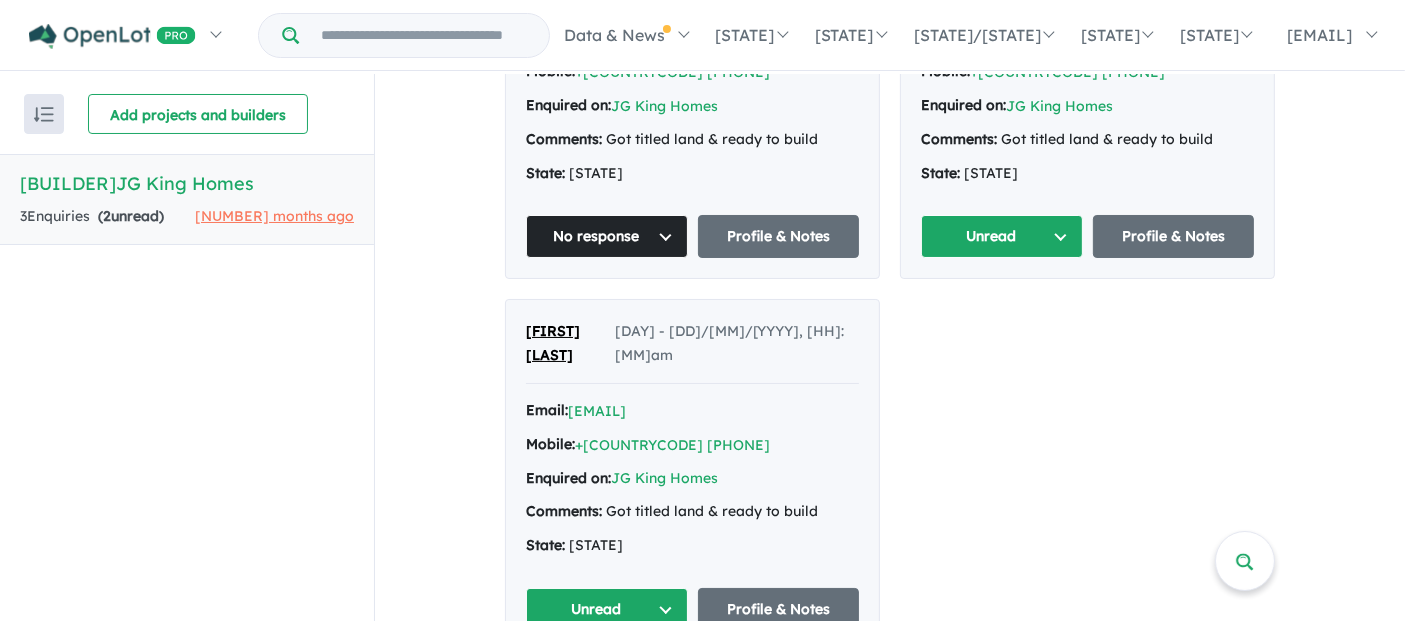 scroll, scrollTop: 0, scrollLeft: 0, axis: both 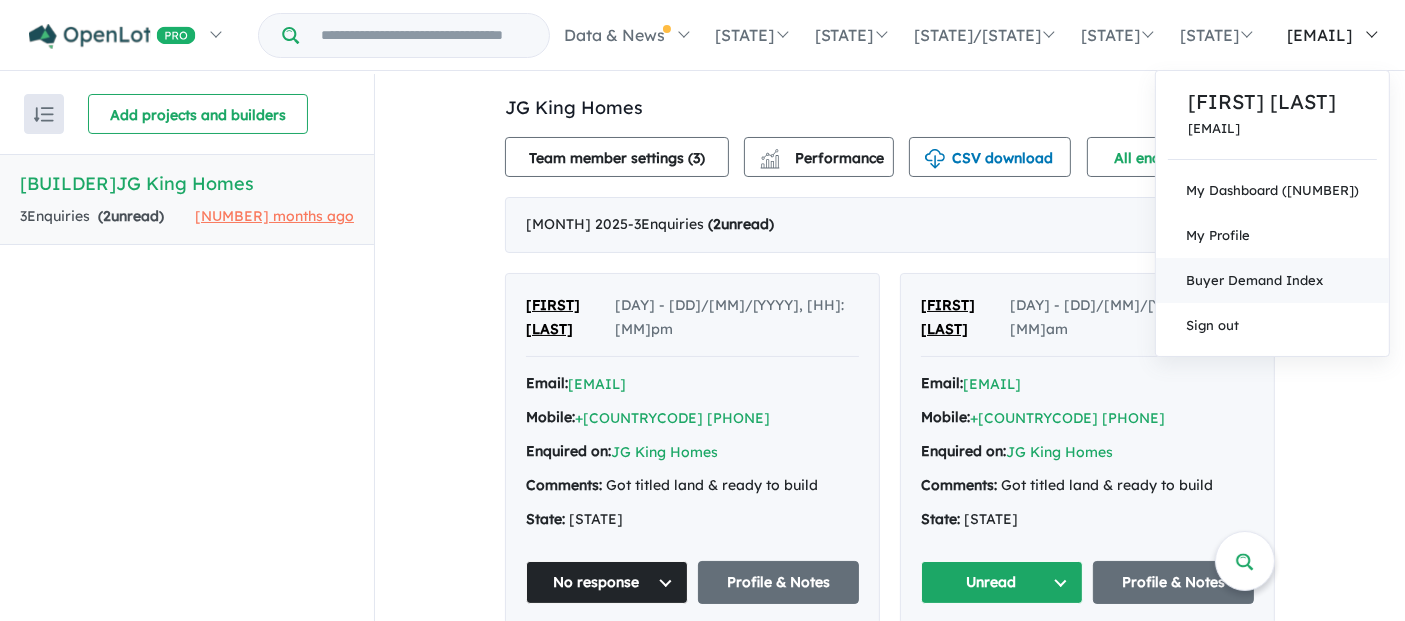 click on "Buyer Demand Index" at bounding box center (1272, 280) 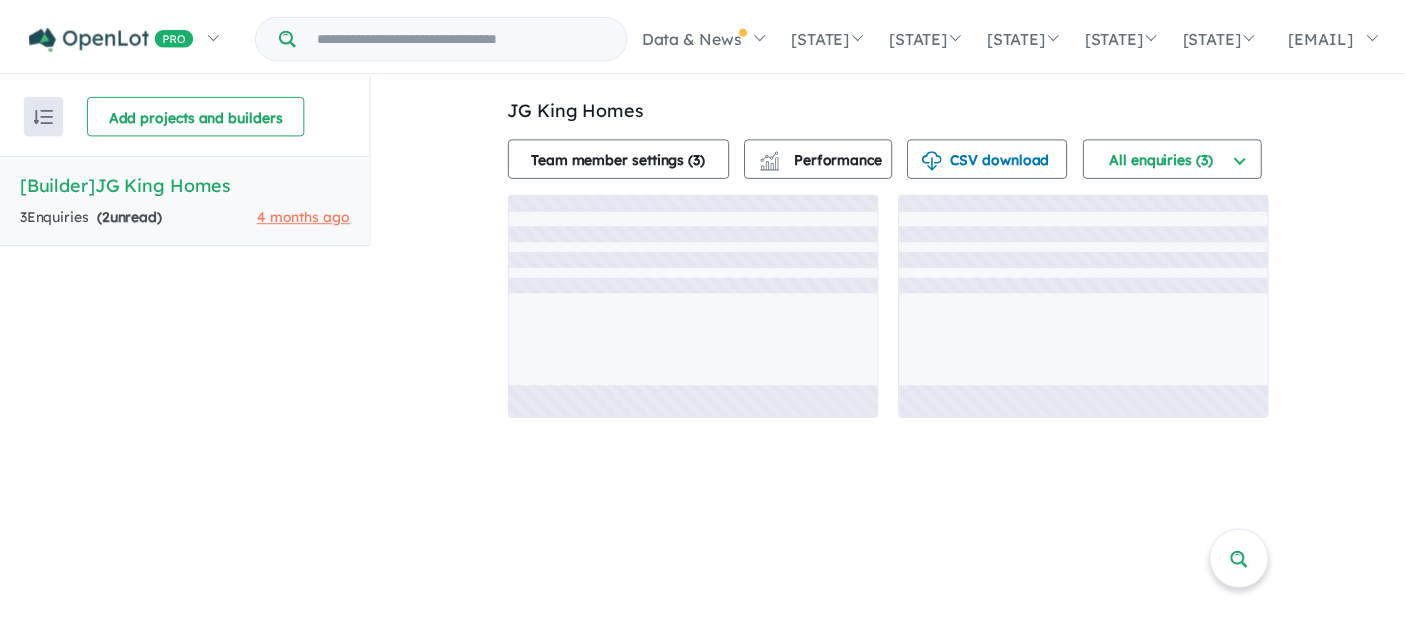 scroll, scrollTop: 0, scrollLeft: 0, axis: both 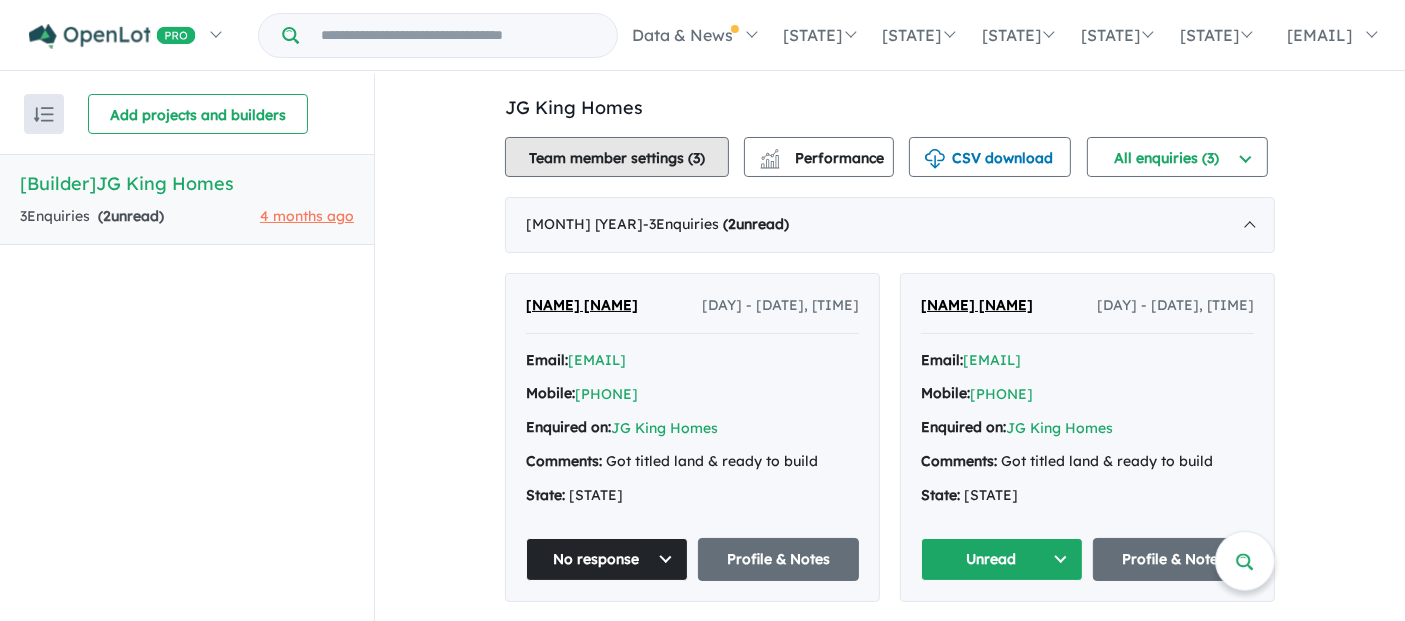 click on "Team member settings ( 3 )" at bounding box center [617, 157] 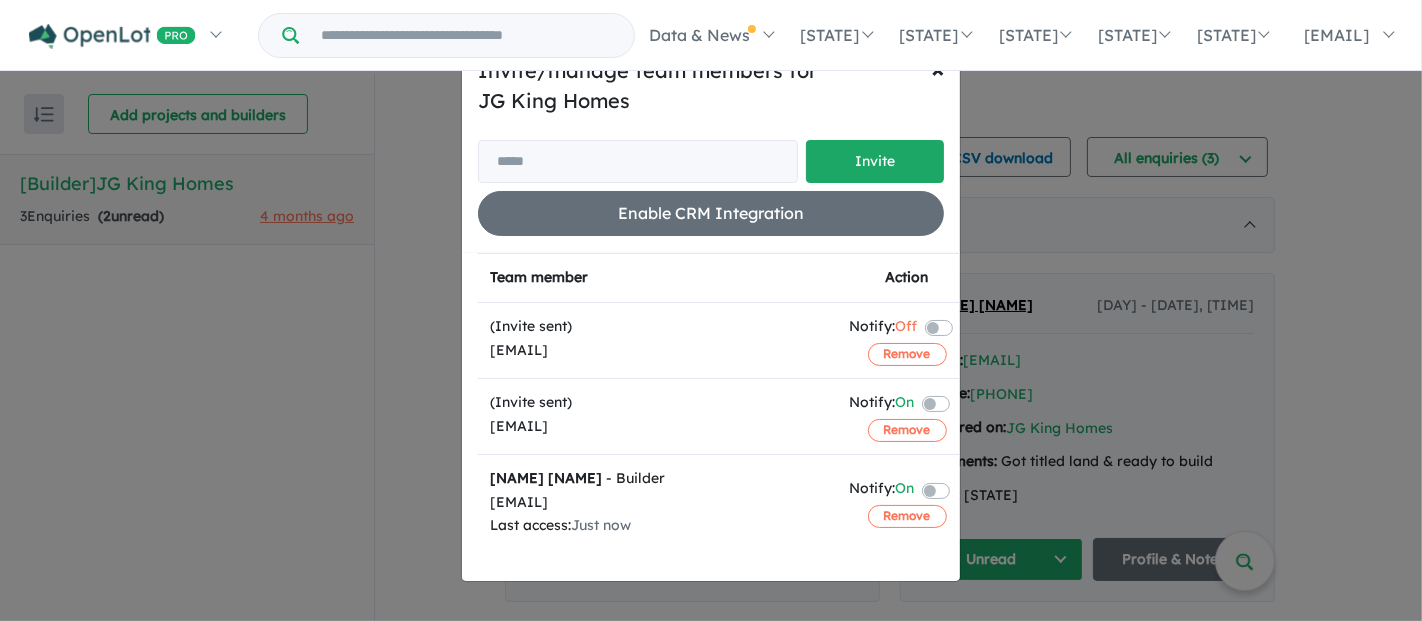 click on "Invite/manage team members for JG King Homes Invite Enable CRM Integration × Close Team member Action (Invite sent) [EMAIL] Notify: Off Remove (Invite sent) [EMAIL] Notify: On Remove [NAME] - Builder [EMAIL] Last access: Just now Notify: On Remove" at bounding box center (711, 310) 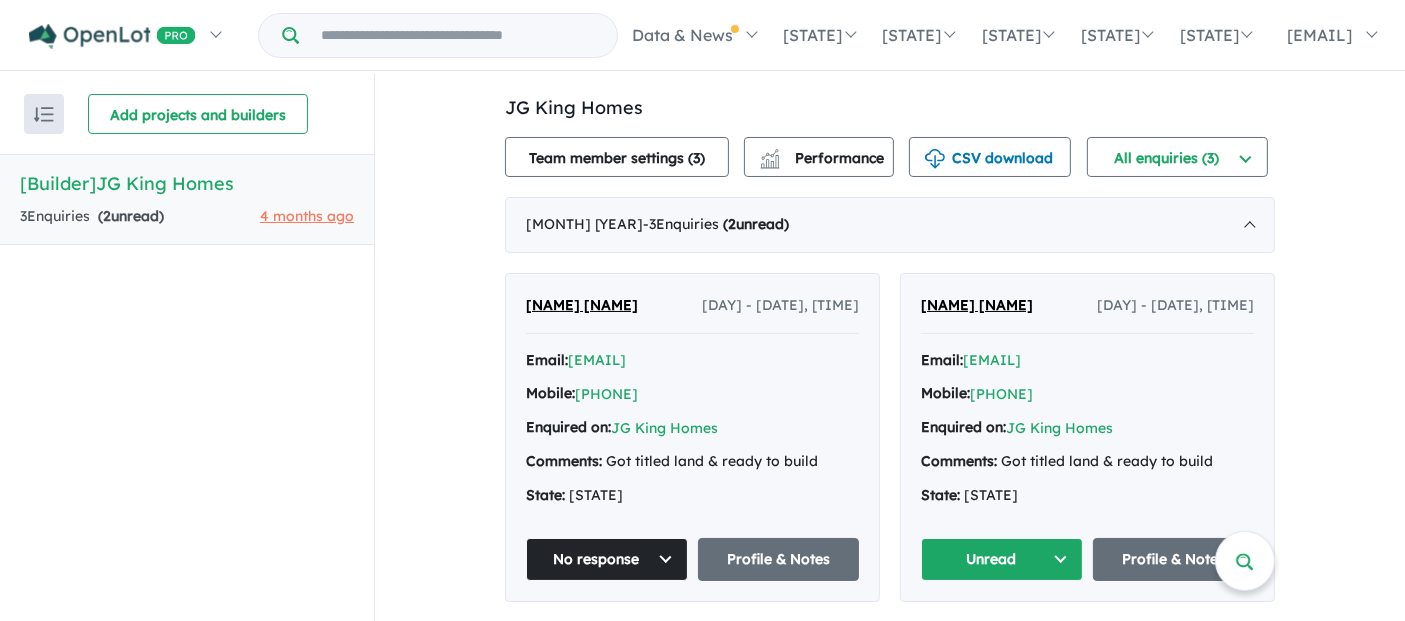 scroll, scrollTop: 346, scrollLeft: 0, axis: vertical 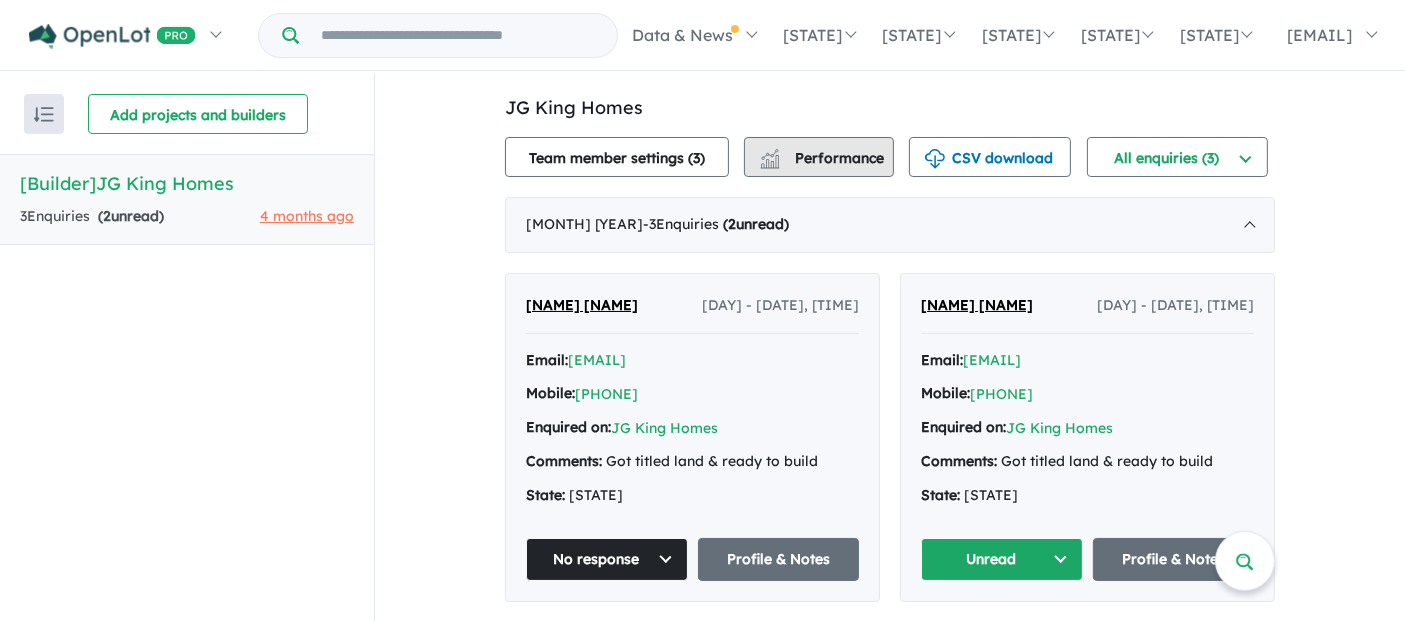 click on "Performance" at bounding box center [823, 158] 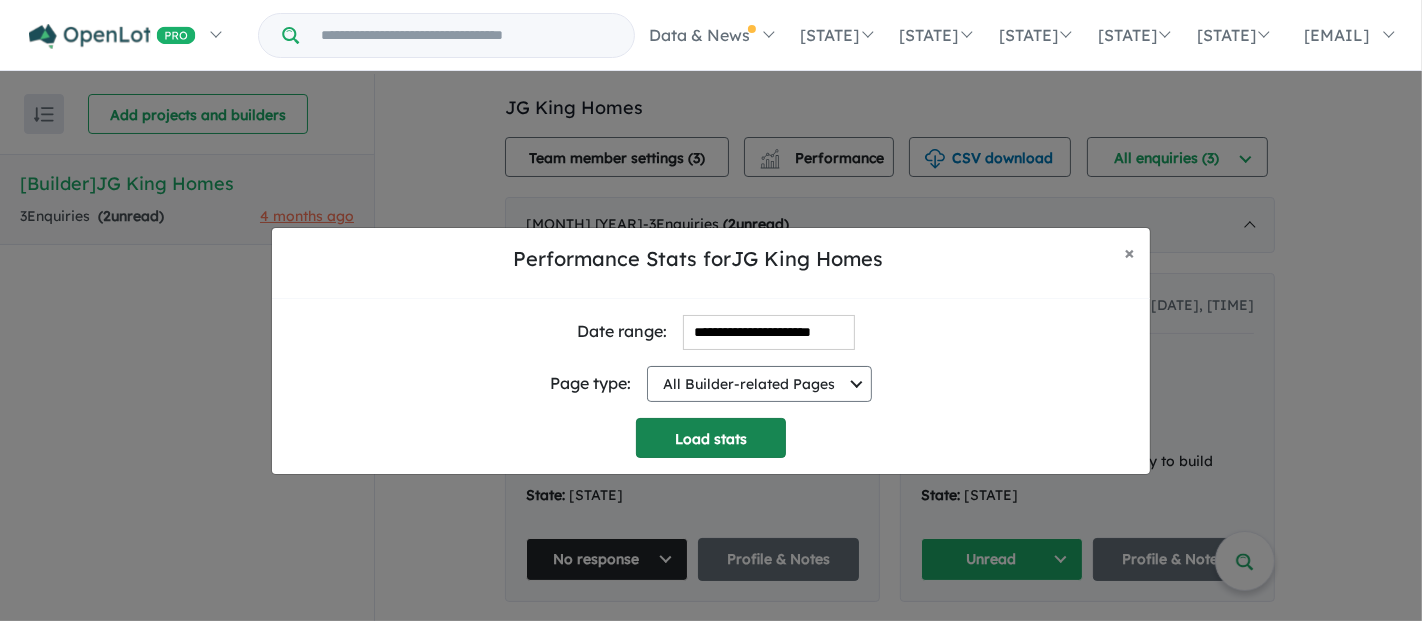 click on "Load stats" at bounding box center (711, 438) 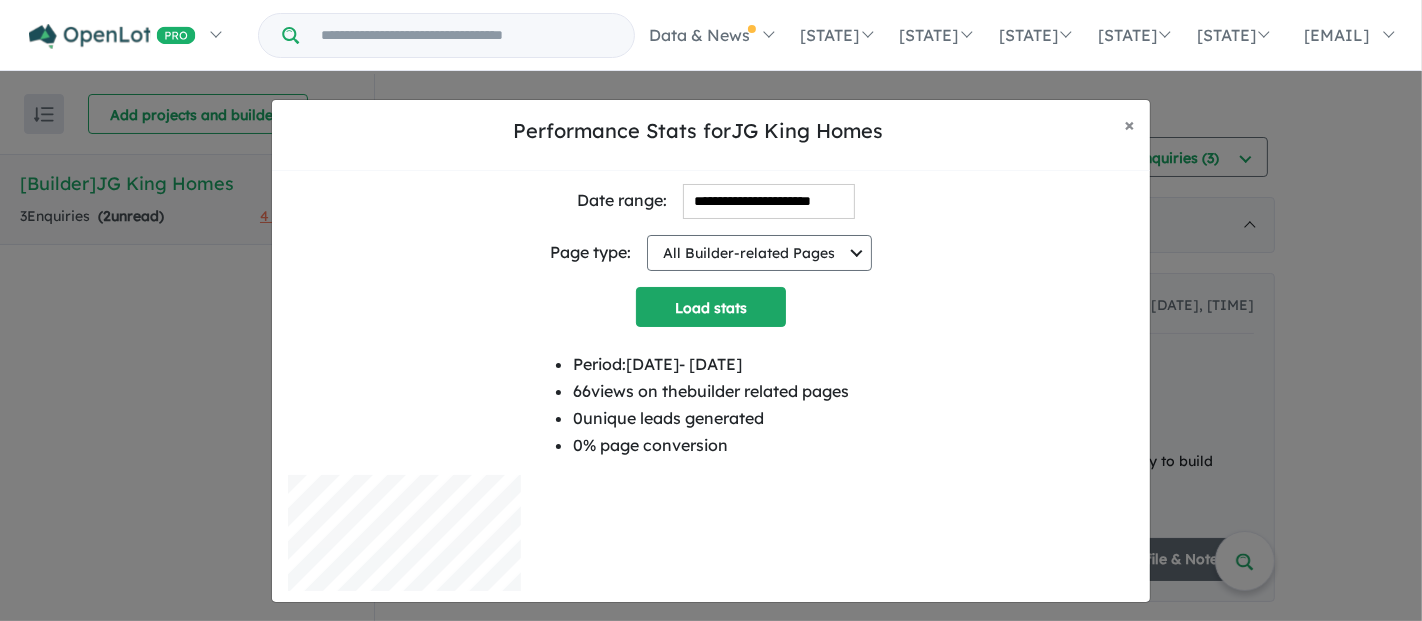 scroll, scrollTop: 0, scrollLeft: 0, axis: both 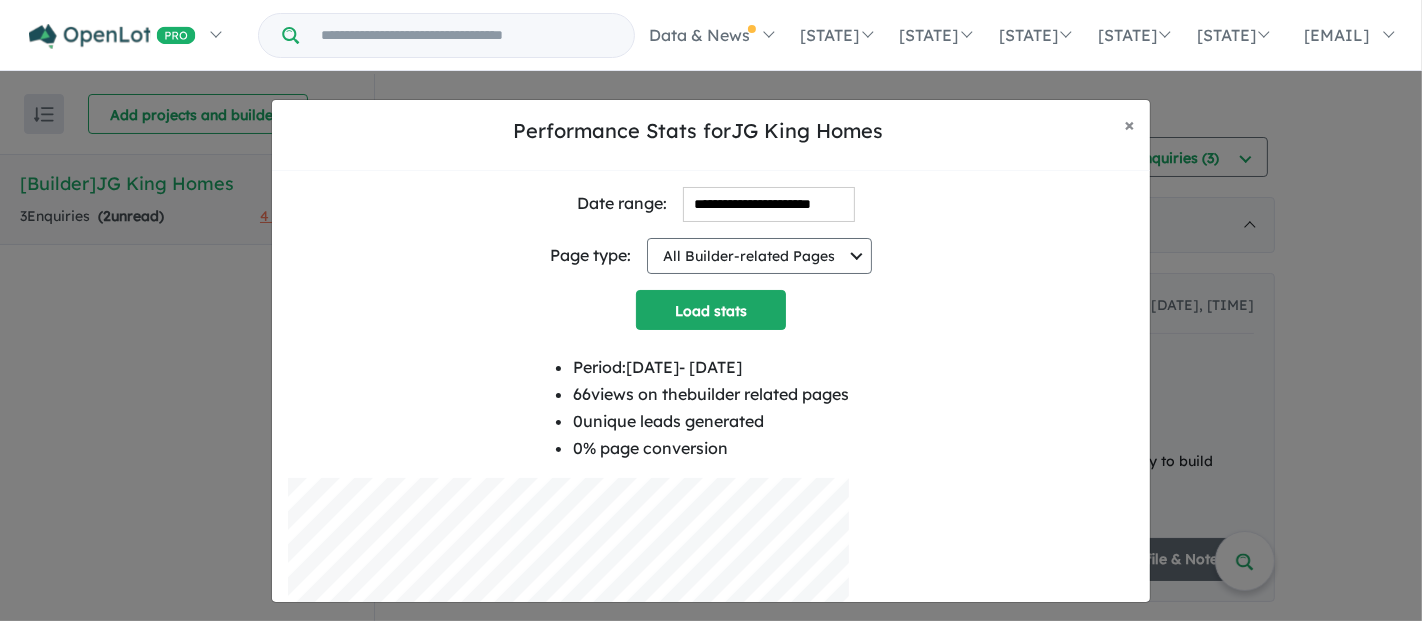 click on "**********" at bounding box center [769, 204] 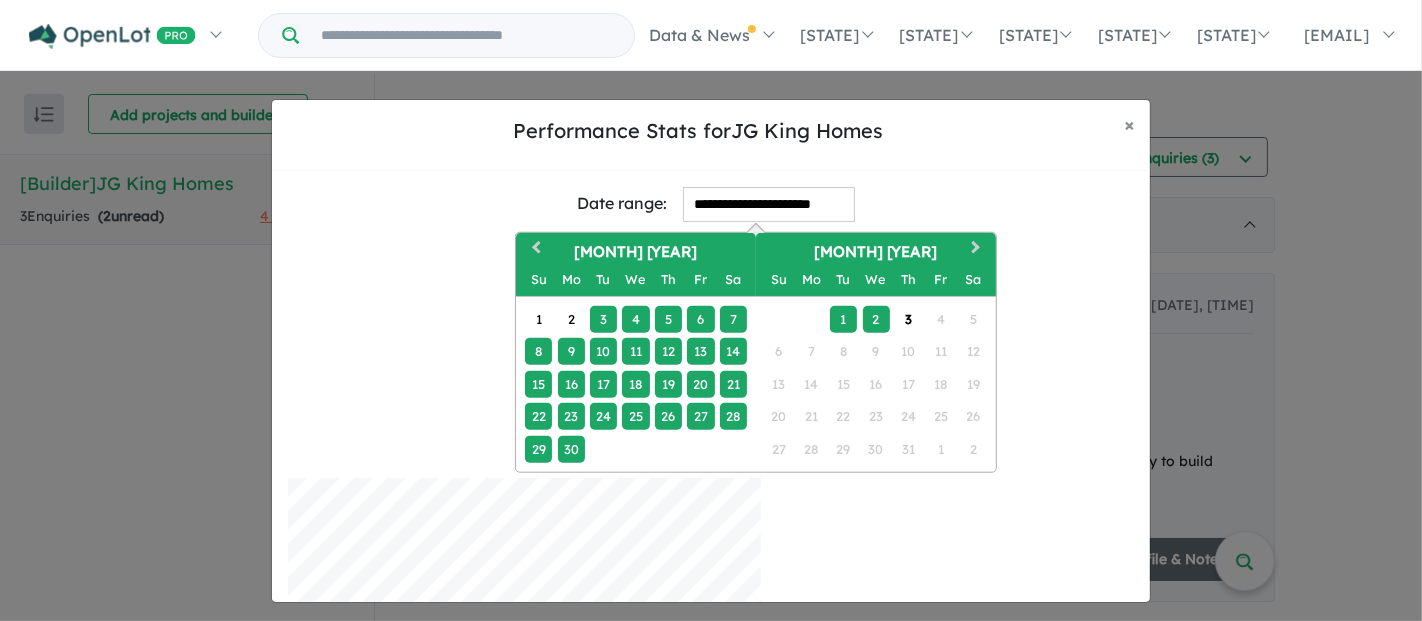 click on "**********" at bounding box center [769, 204] 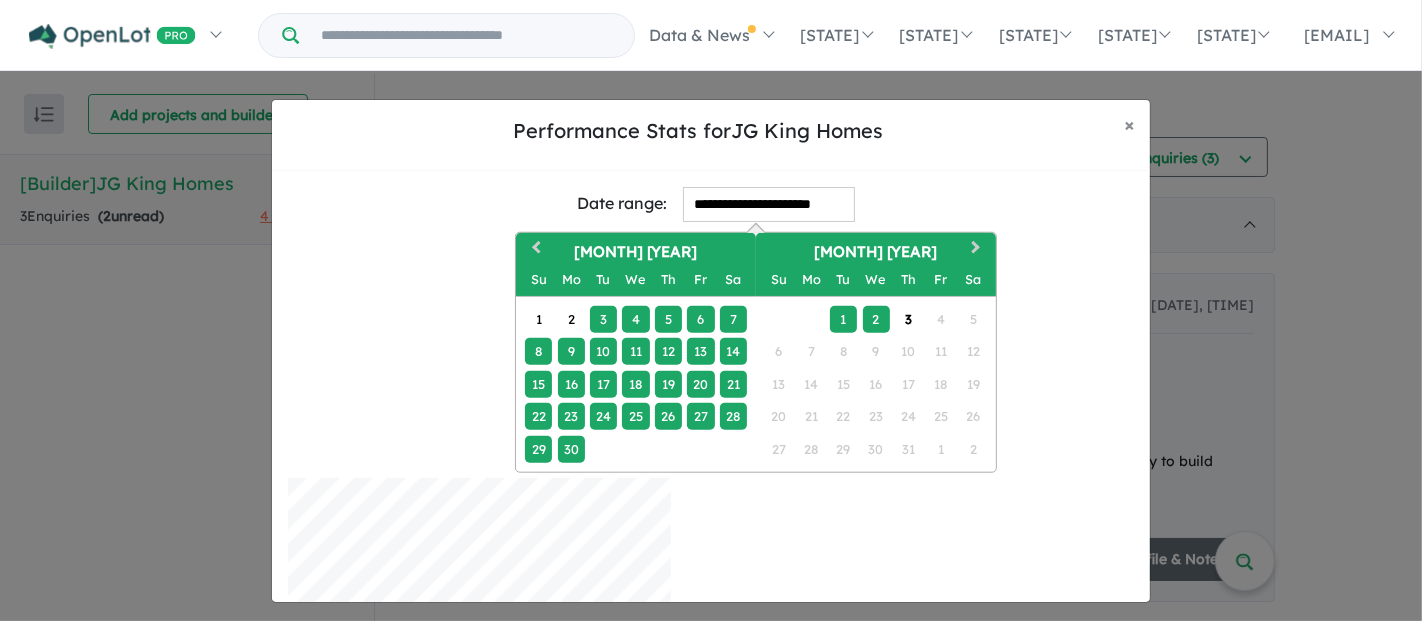 click on "Page type: All Builder-related Pages   All Builder-related Pages   Builder Profile Pages   Home Design Pages   House & Land Listing Pages   Townhouse Listing Pages" at bounding box center (711, 256) 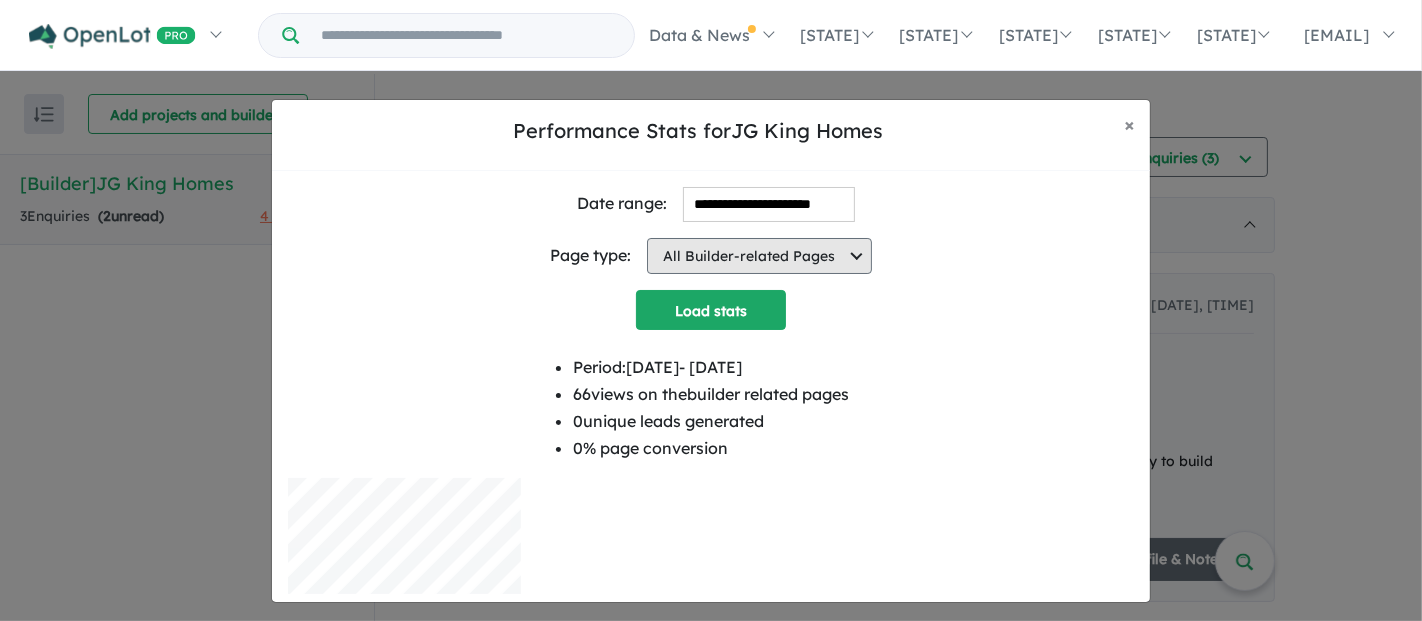 click on "All Builder-related Pages" at bounding box center [759, 256] 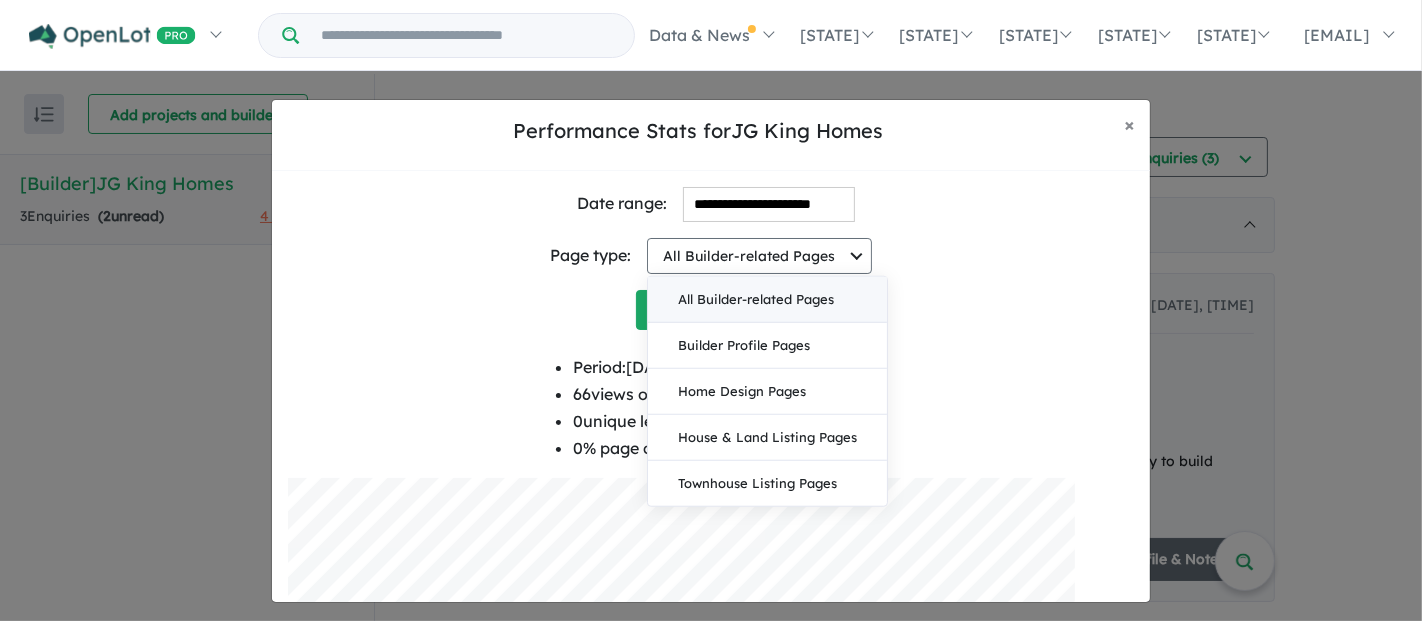 click on "Page type: All Builder-related Pages   All Builder-related Pages   Builder Profile Pages   Home Design Pages   House & Land Listing Pages   Townhouse Listing Pages" at bounding box center [711, 256] 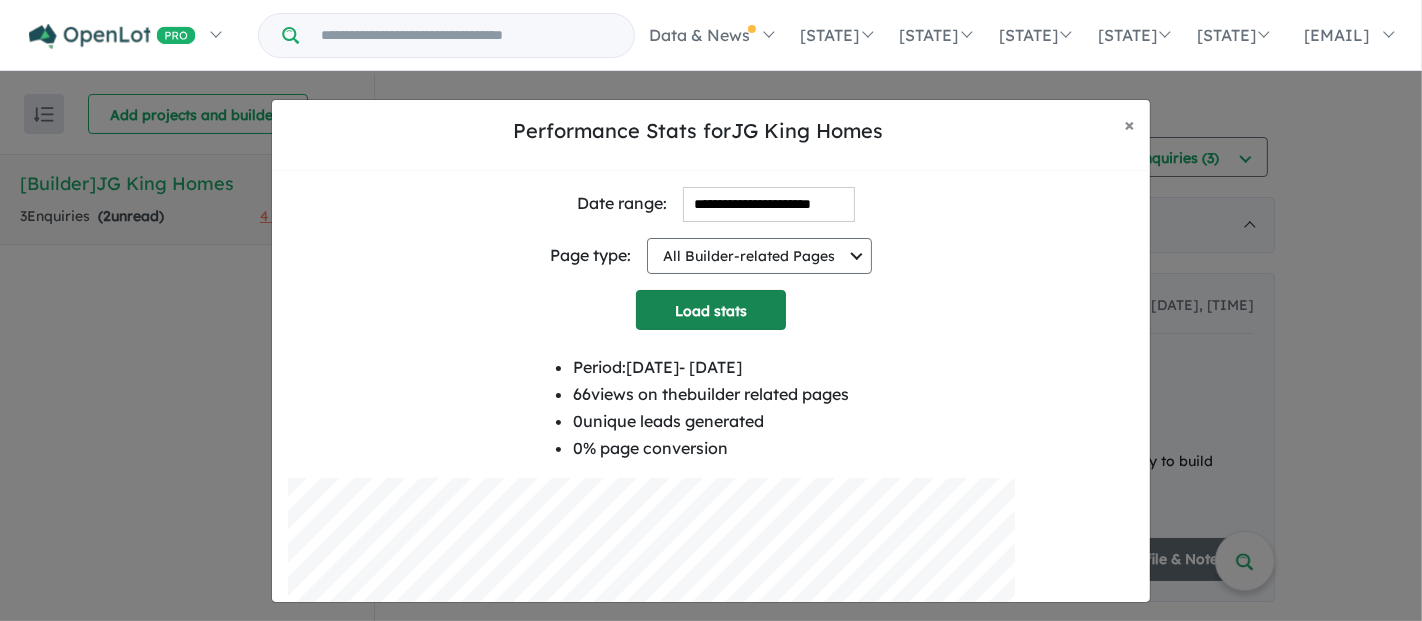 click on "Load stats" at bounding box center [711, 310] 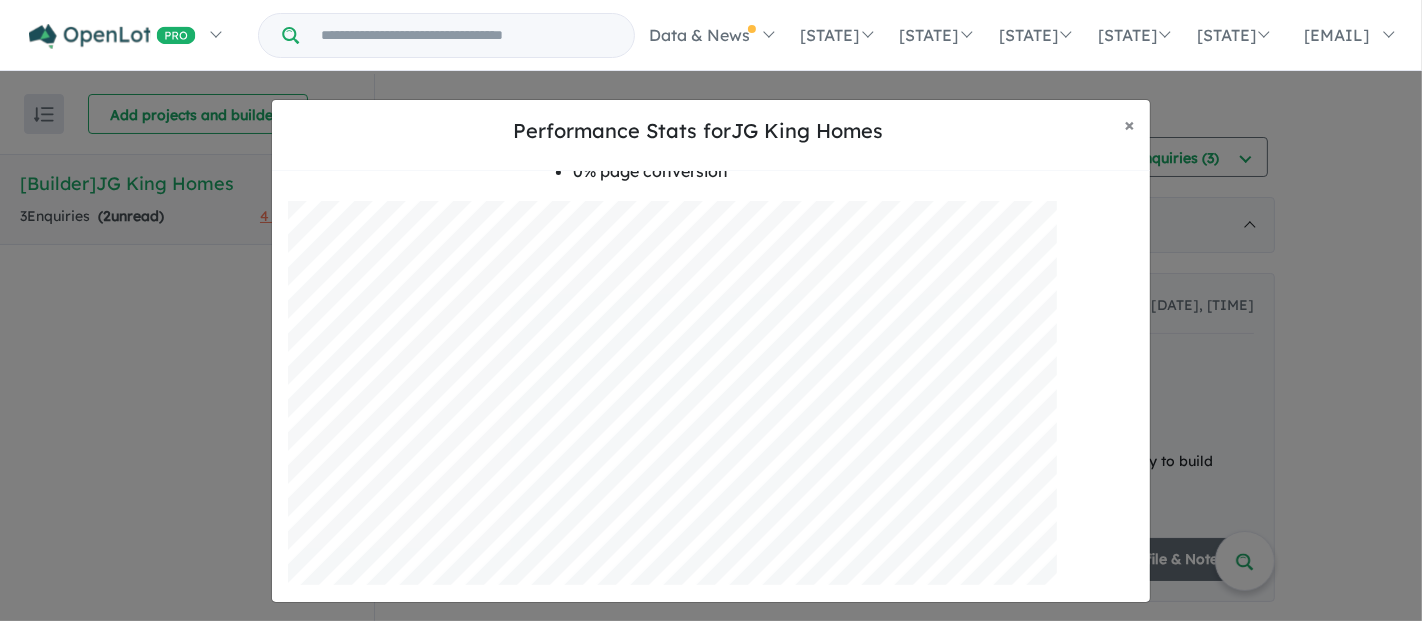 scroll, scrollTop: 275, scrollLeft: 0, axis: vertical 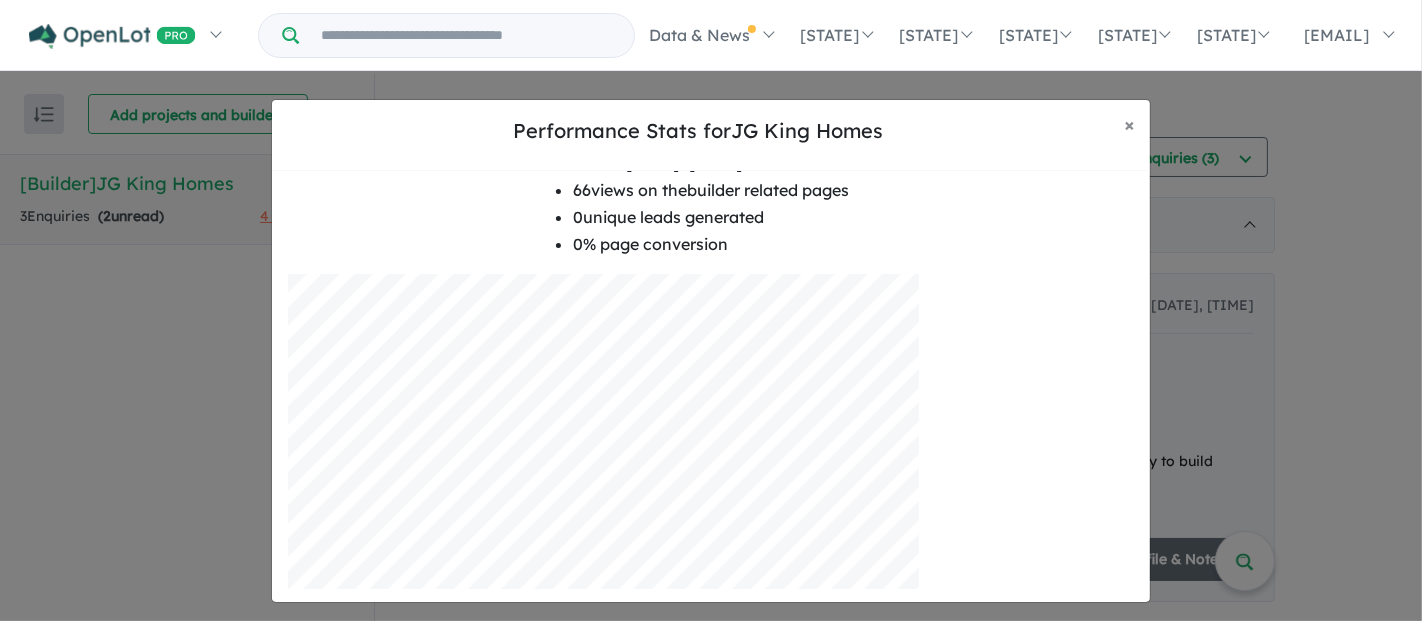 click at bounding box center [711, 52] 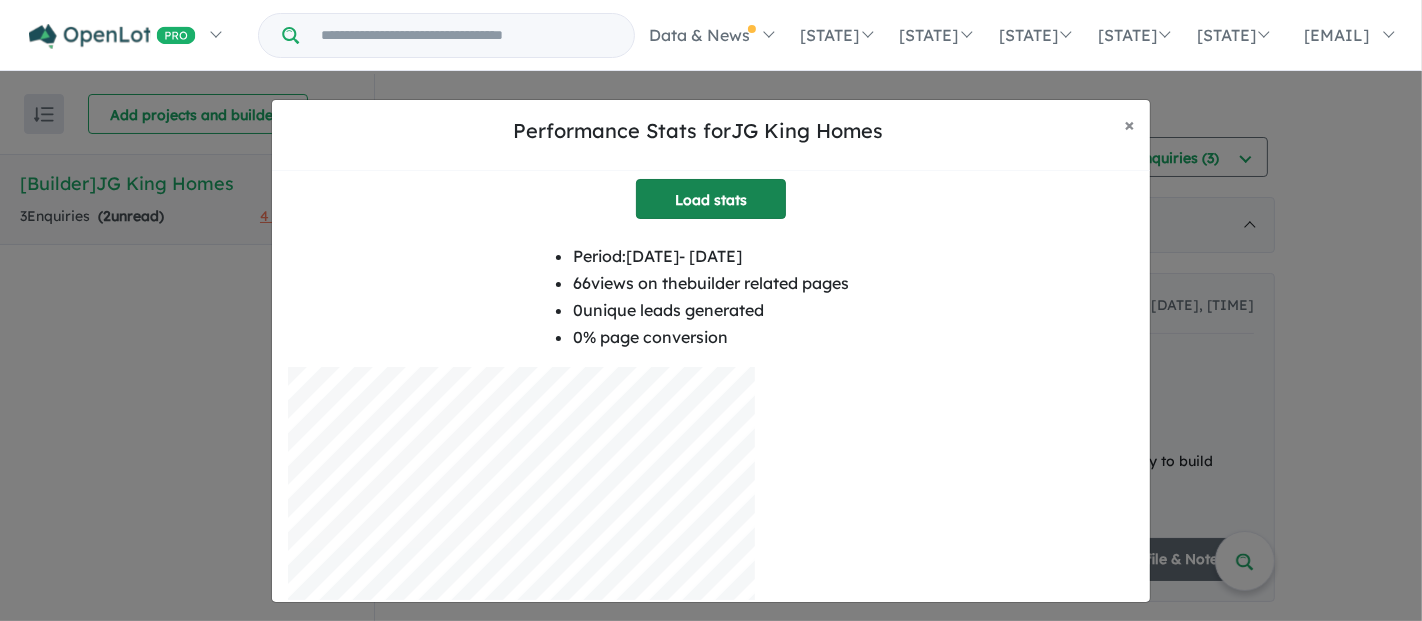 scroll, scrollTop: 0, scrollLeft: 0, axis: both 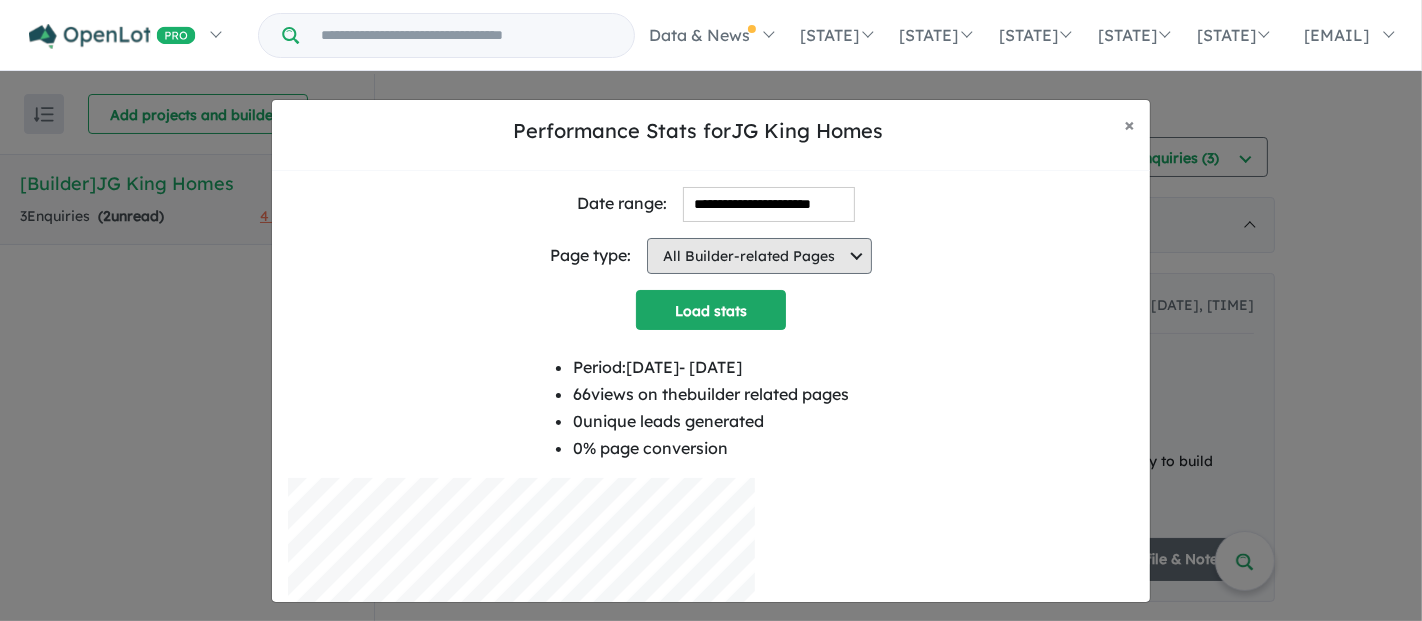 click on "All Builder-related Pages" at bounding box center (759, 256) 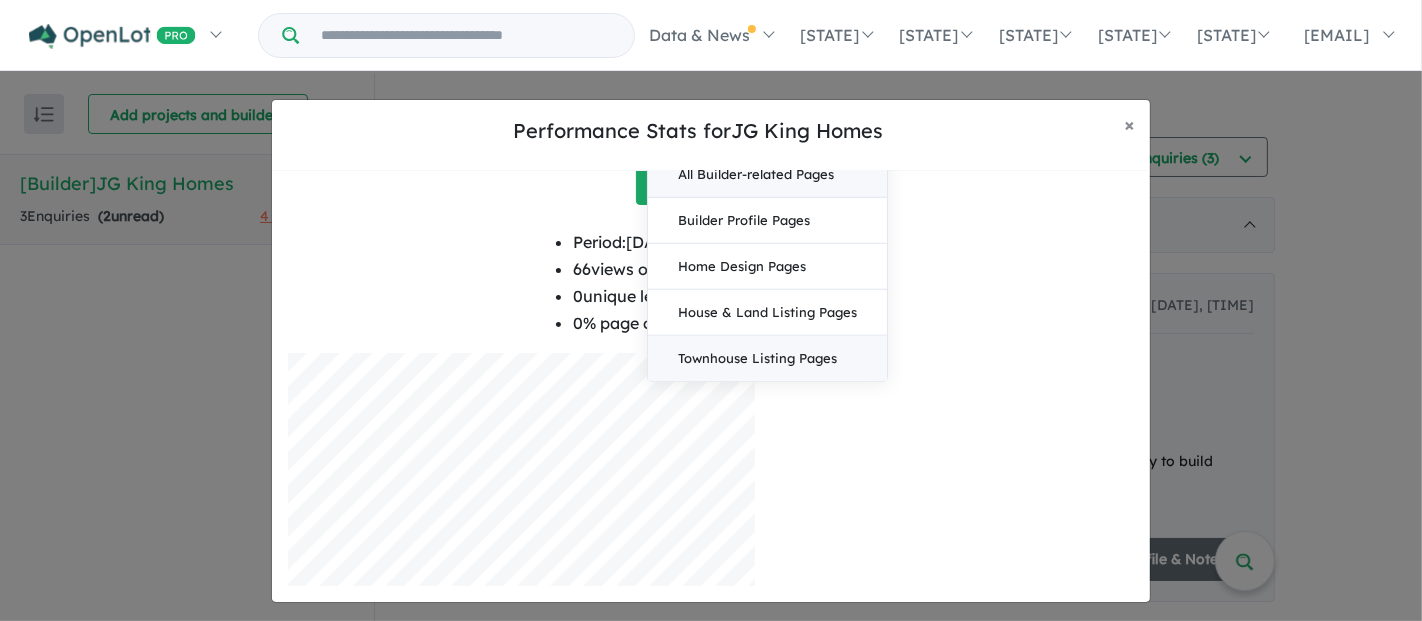scroll, scrollTop: 14, scrollLeft: 0, axis: vertical 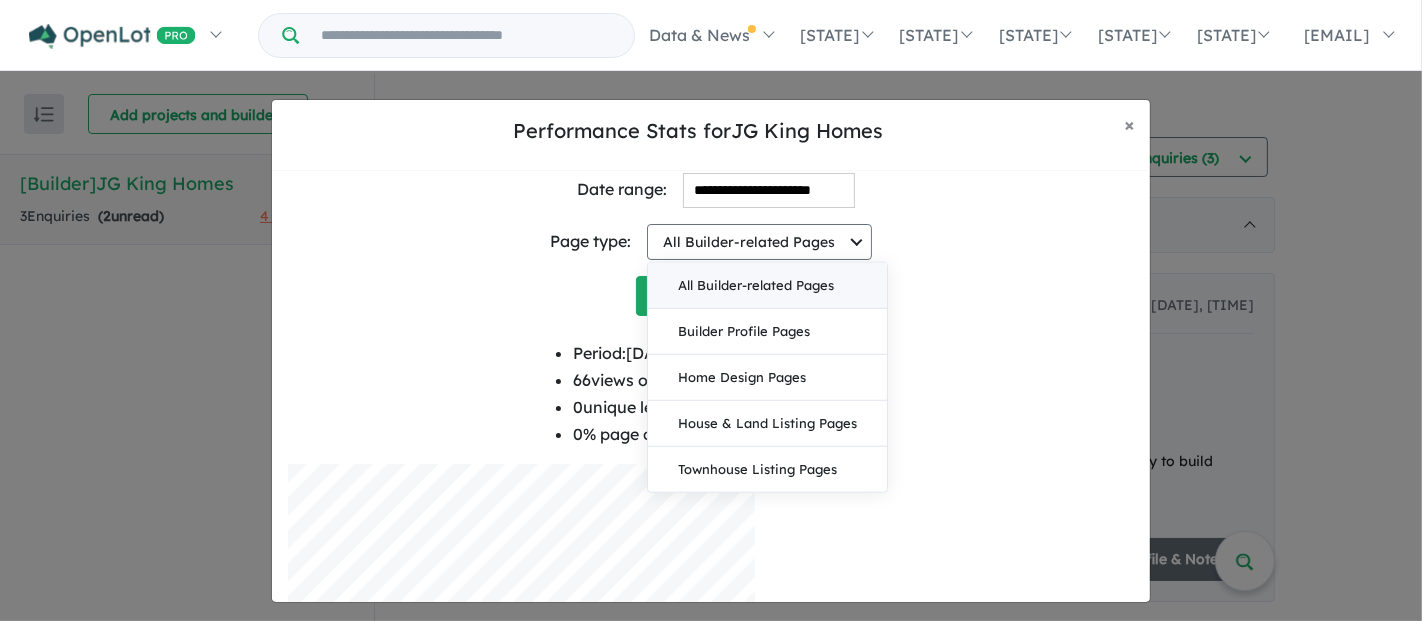 click on "All Builder-related Pages" at bounding box center [767, 285] 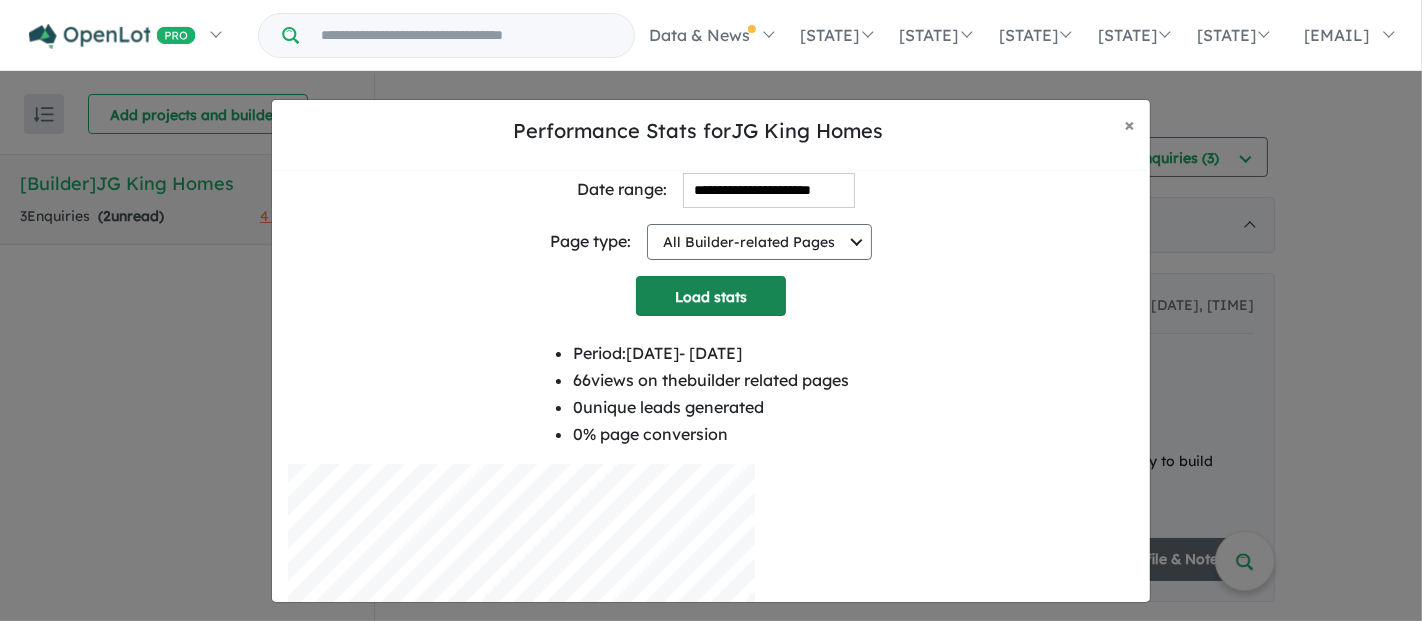 click on "Load stats" at bounding box center (711, 296) 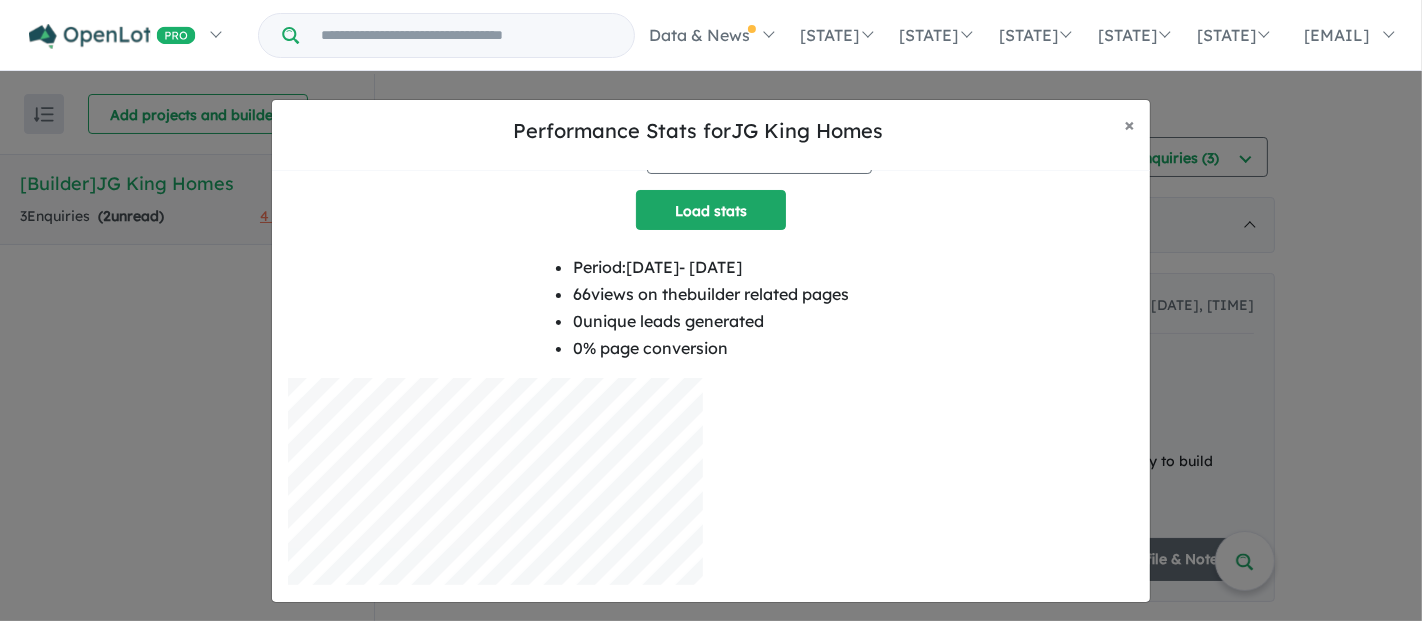 scroll, scrollTop: 94, scrollLeft: 0, axis: vertical 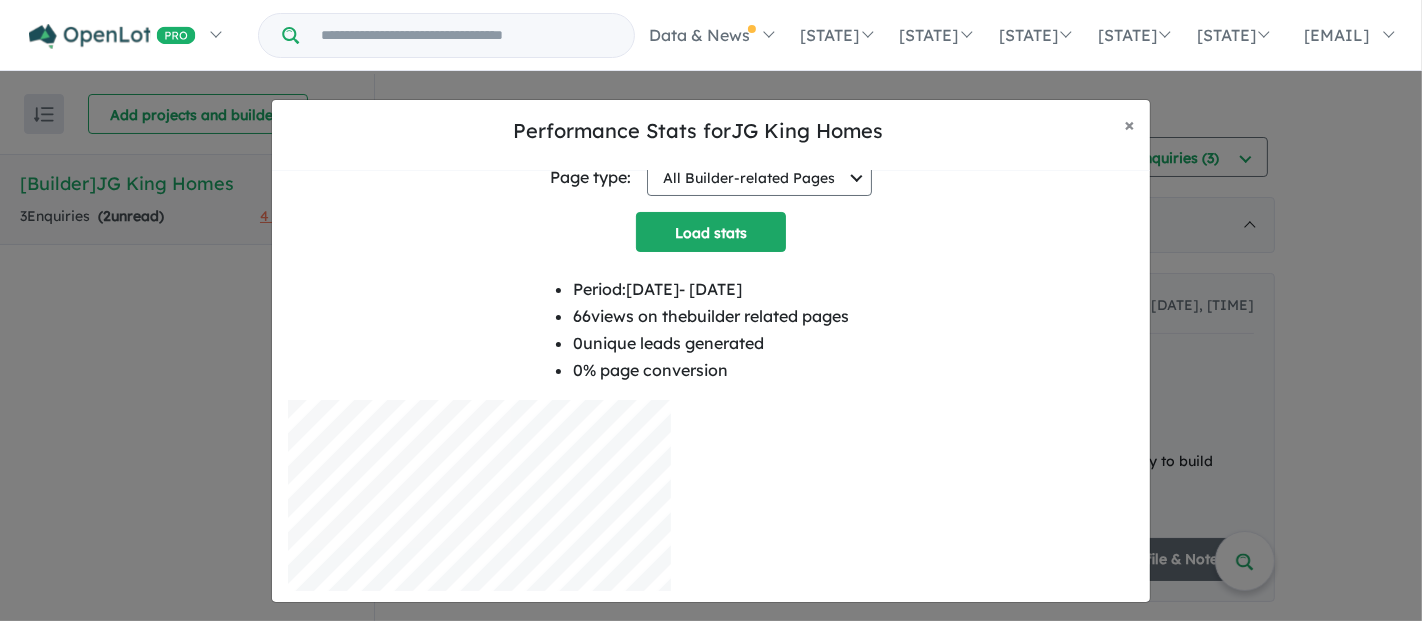 click at bounding box center [711, 178] 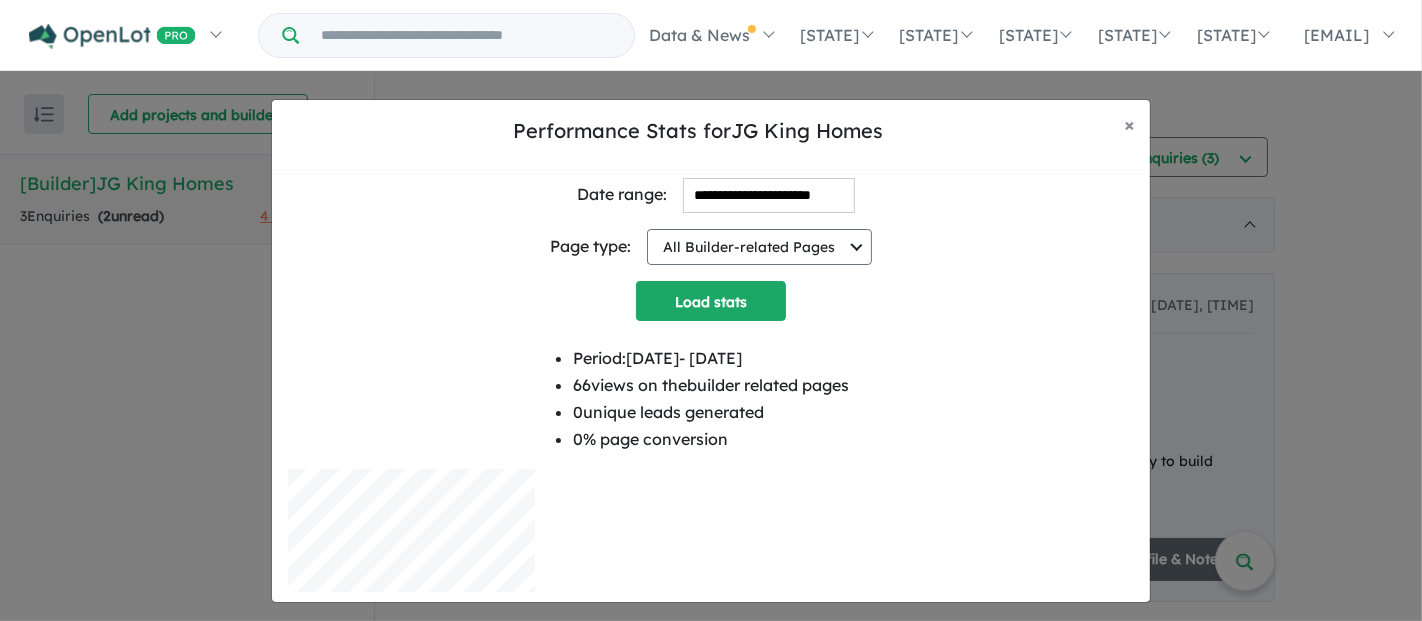 scroll, scrollTop: 2, scrollLeft: 0, axis: vertical 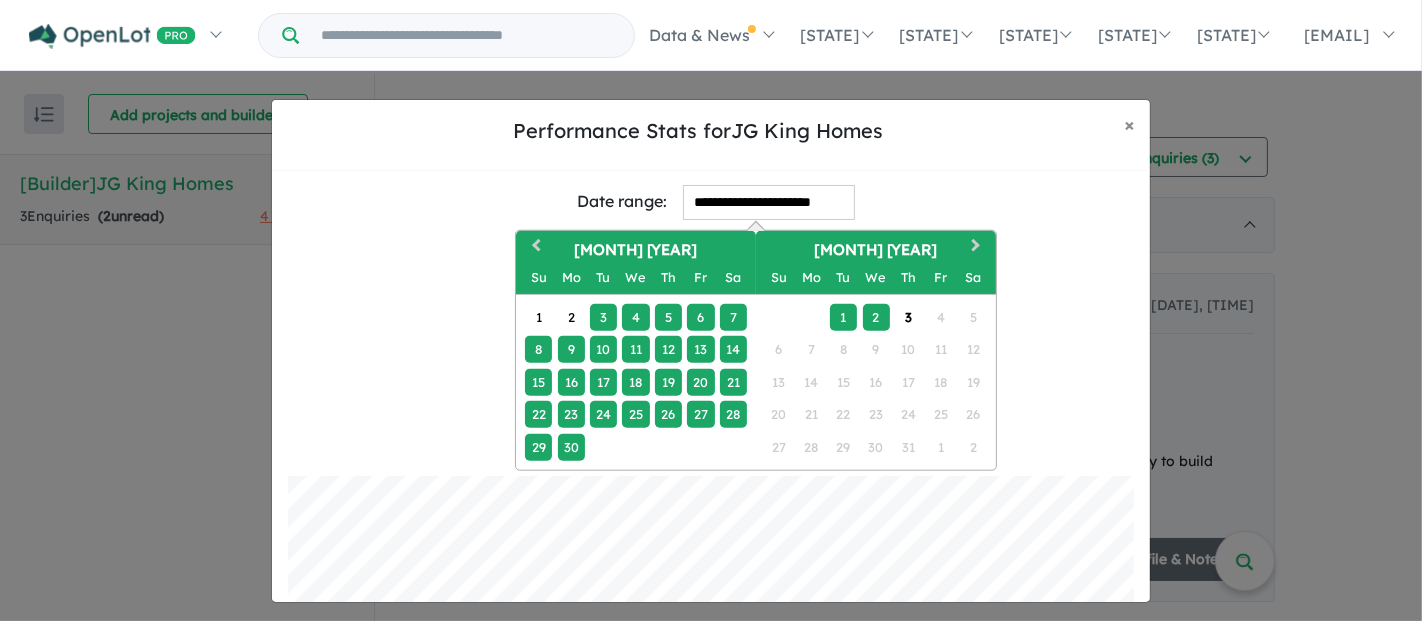 click on "**********" at bounding box center (769, 202) 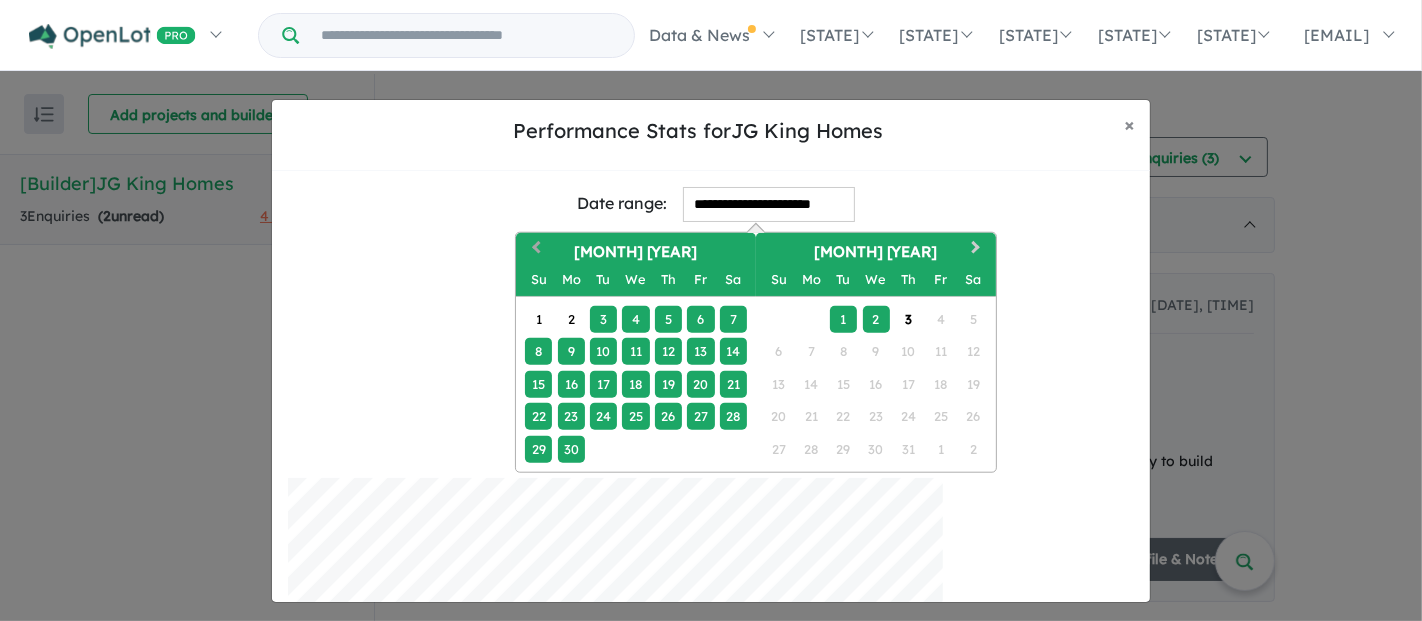 click on "Previous Month" at bounding box center (536, 249) 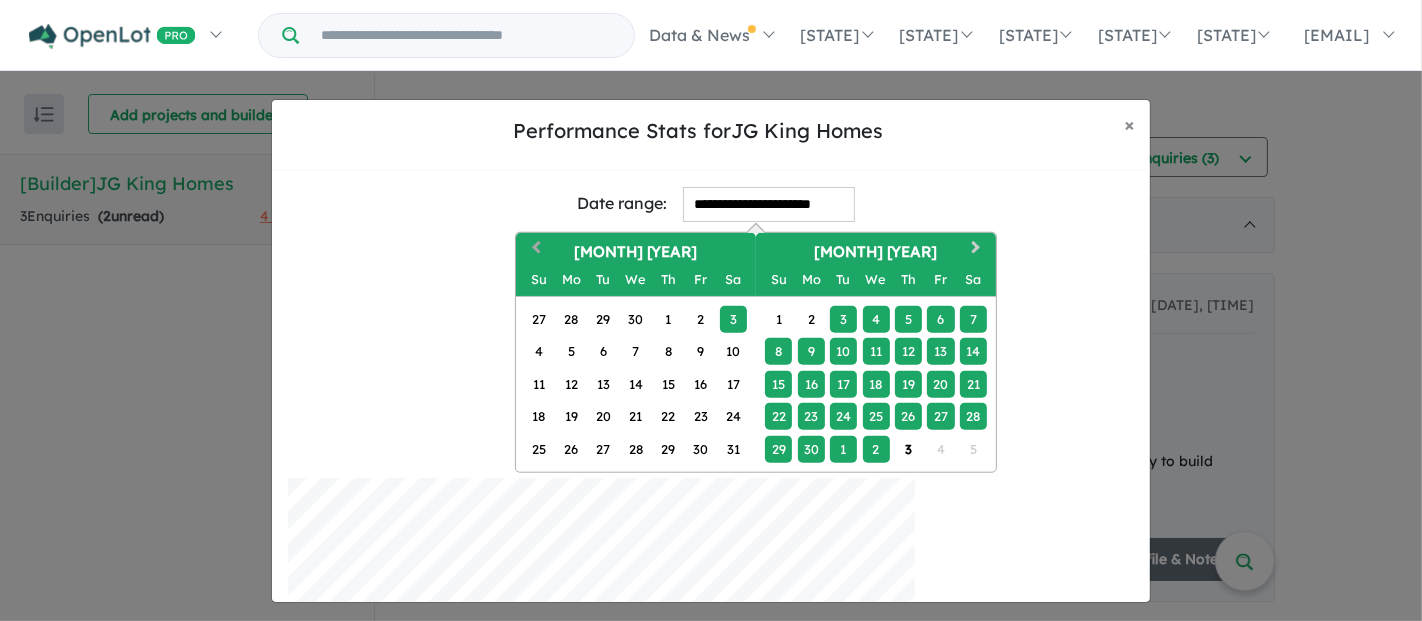 click on "Previous Month" at bounding box center (536, 249) 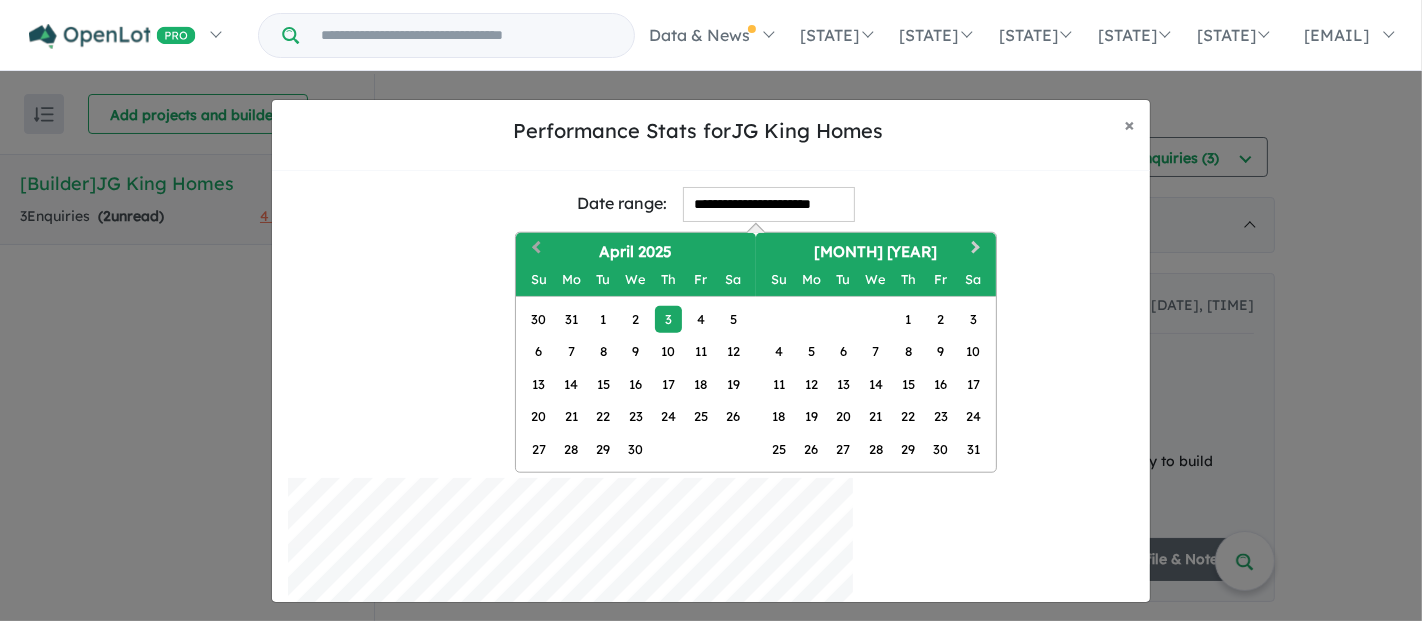 click on "Previous Month" at bounding box center (536, 249) 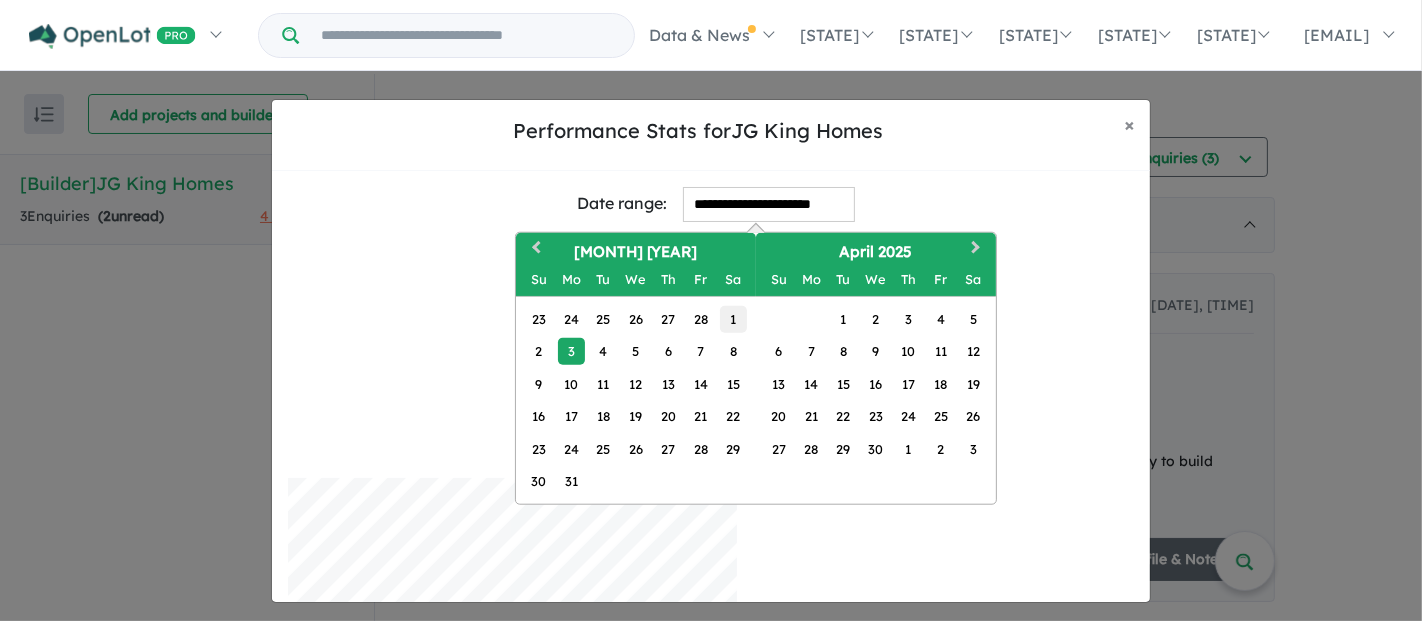 click on "1" at bounding box center [733, 318] 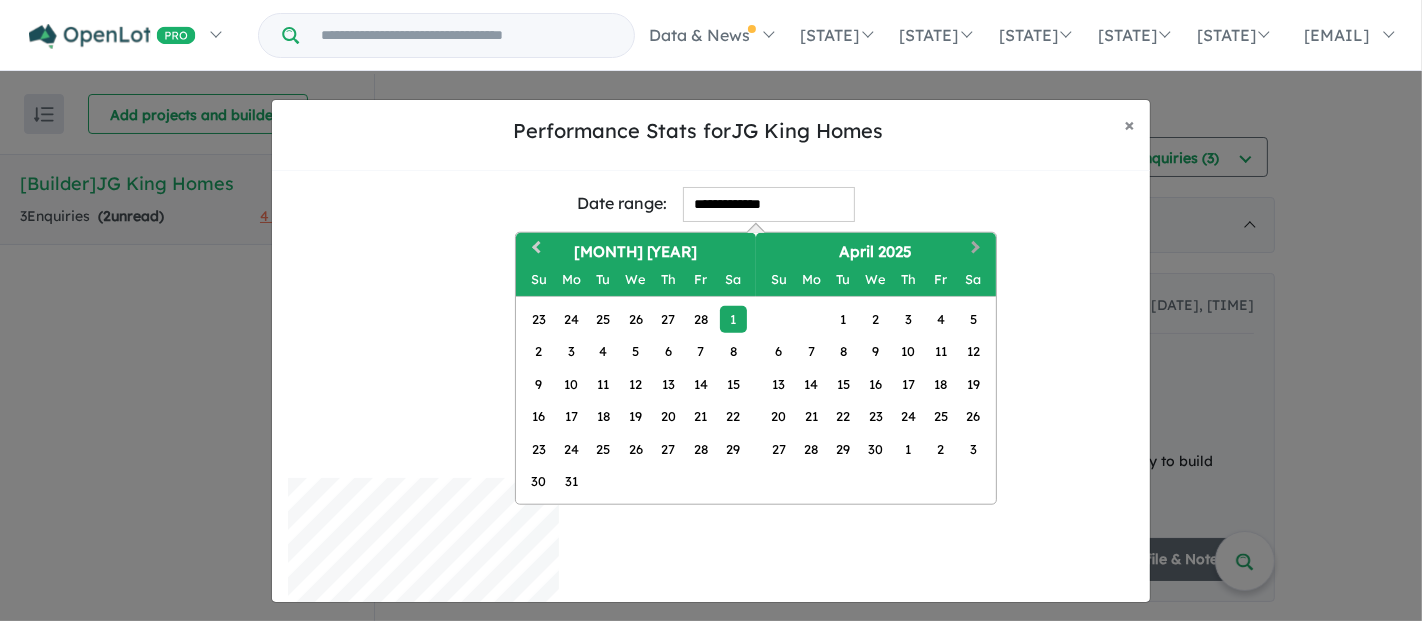 click on "Next Month" at bounding box center [976, 249] 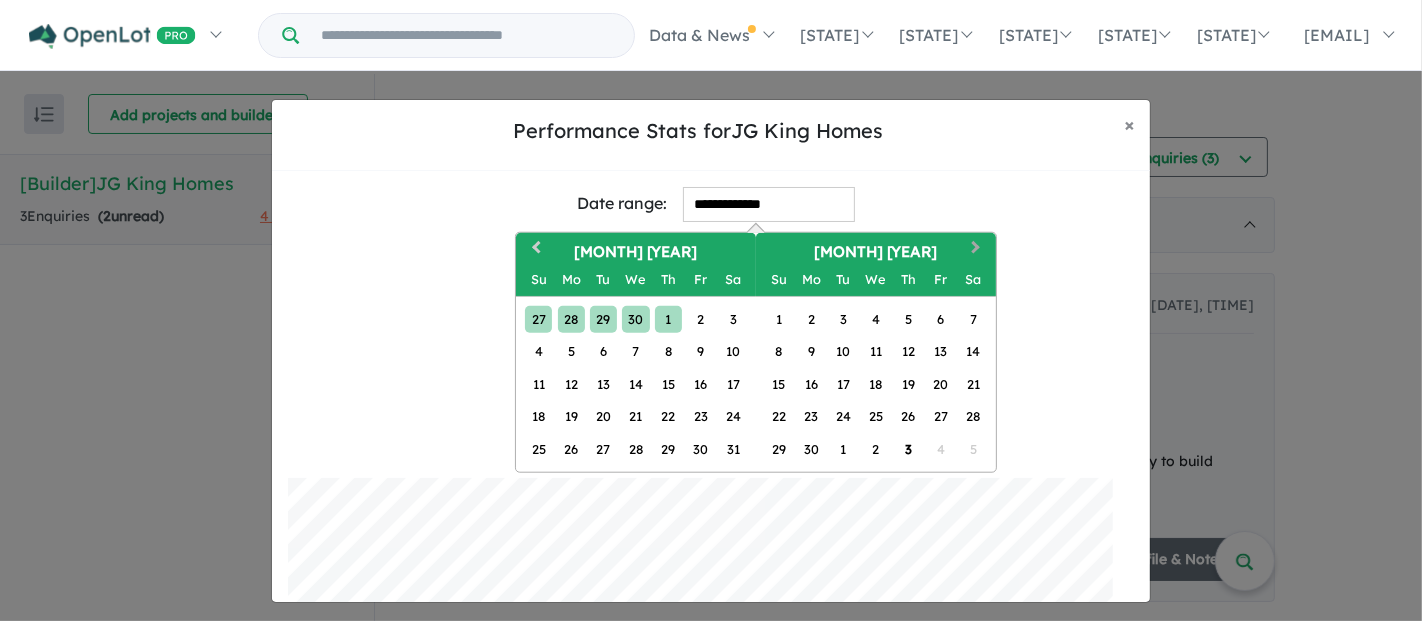 click on "Next Month" at bounding box center (976, 249) 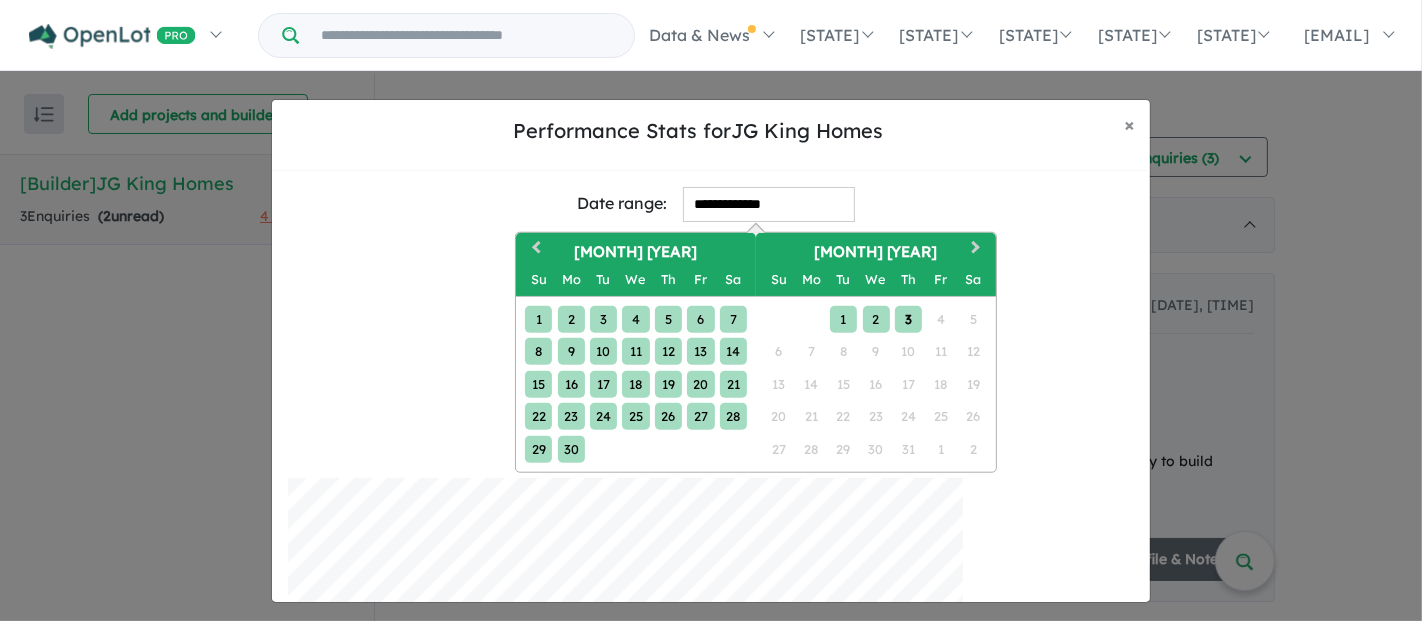 click on "3" at bounding box center (908, 318) 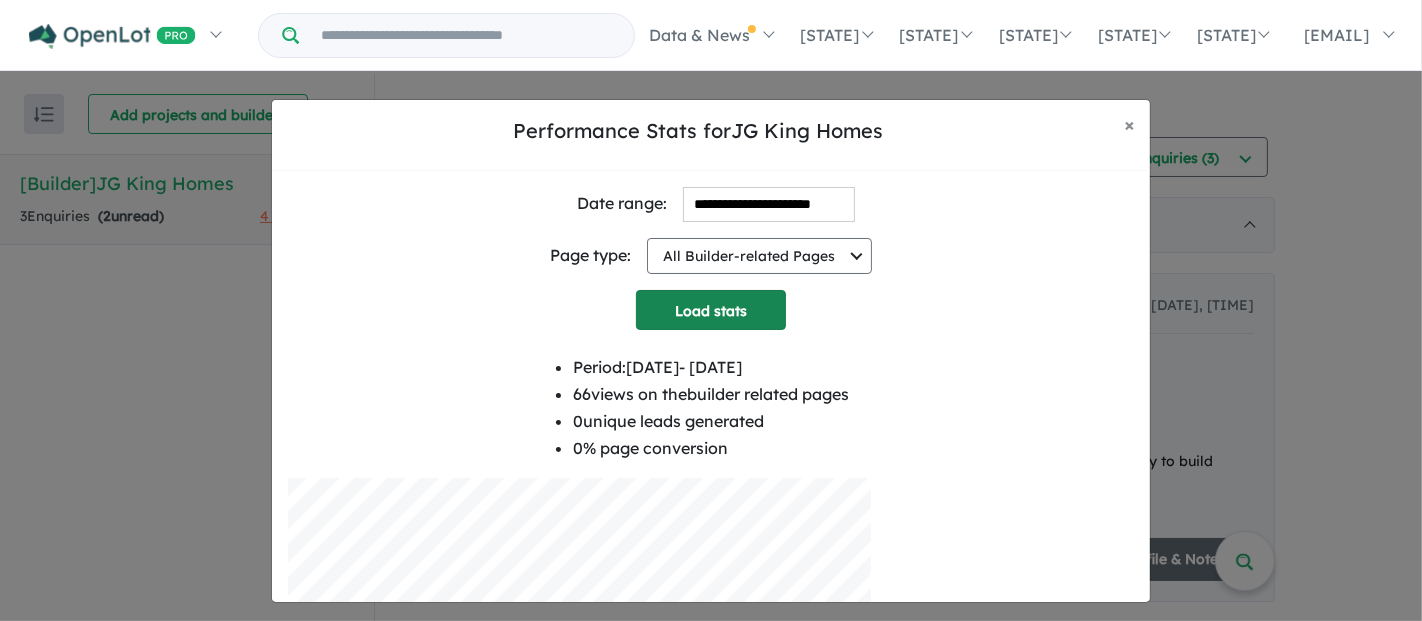 click on "Load stats" at bounding box center [711, 310] 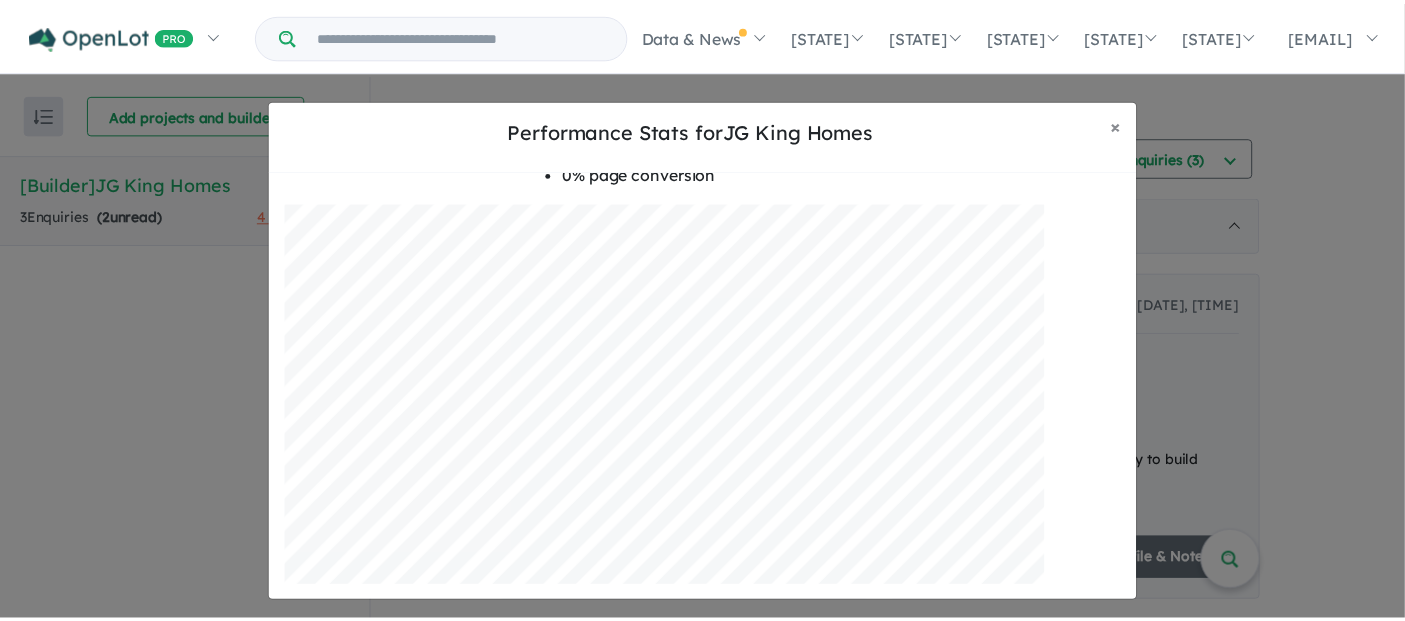 scroll, scrollTop: 0, scrollLeft: 0, axis: both 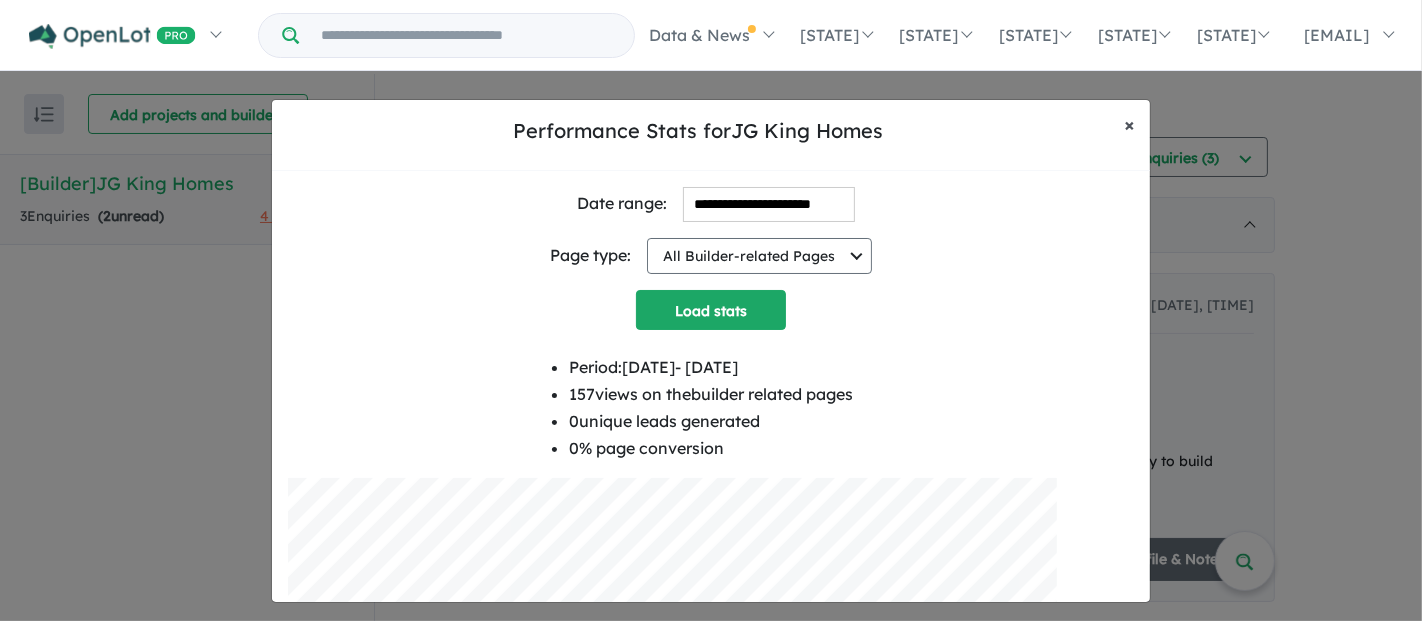 click on "× Close" at bounding box center [1129, 125] 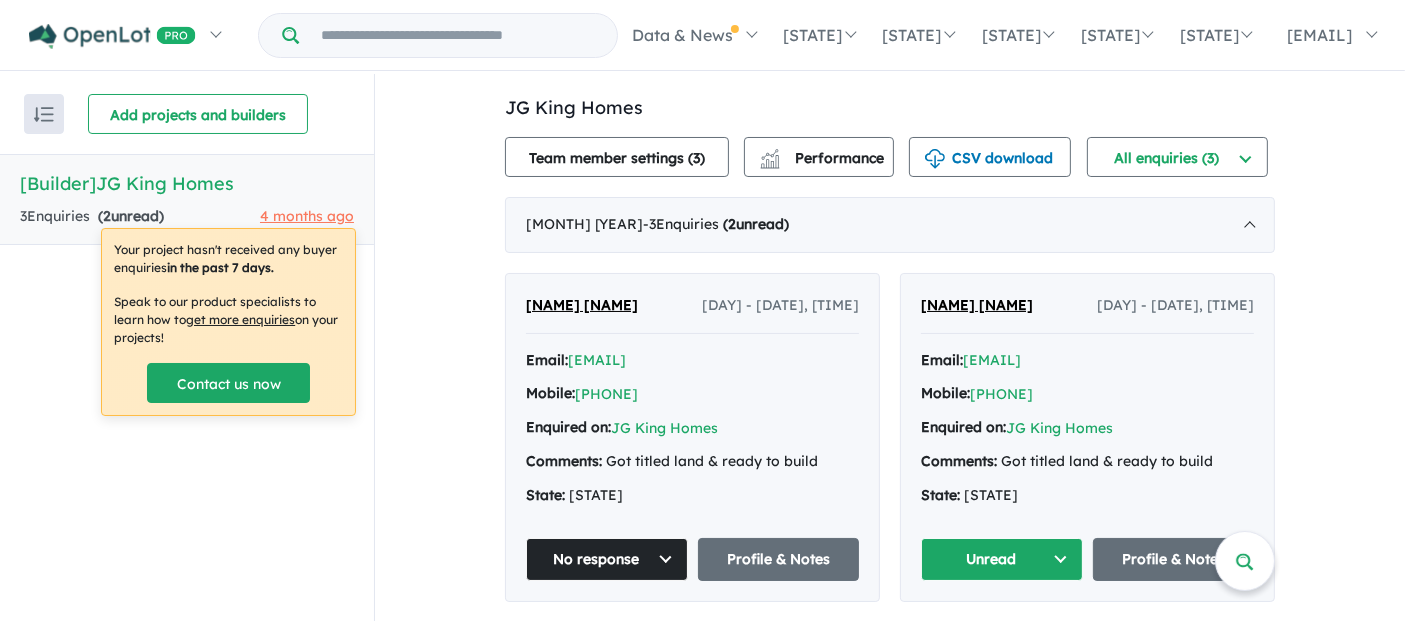 click at bounding box center [44, 114] 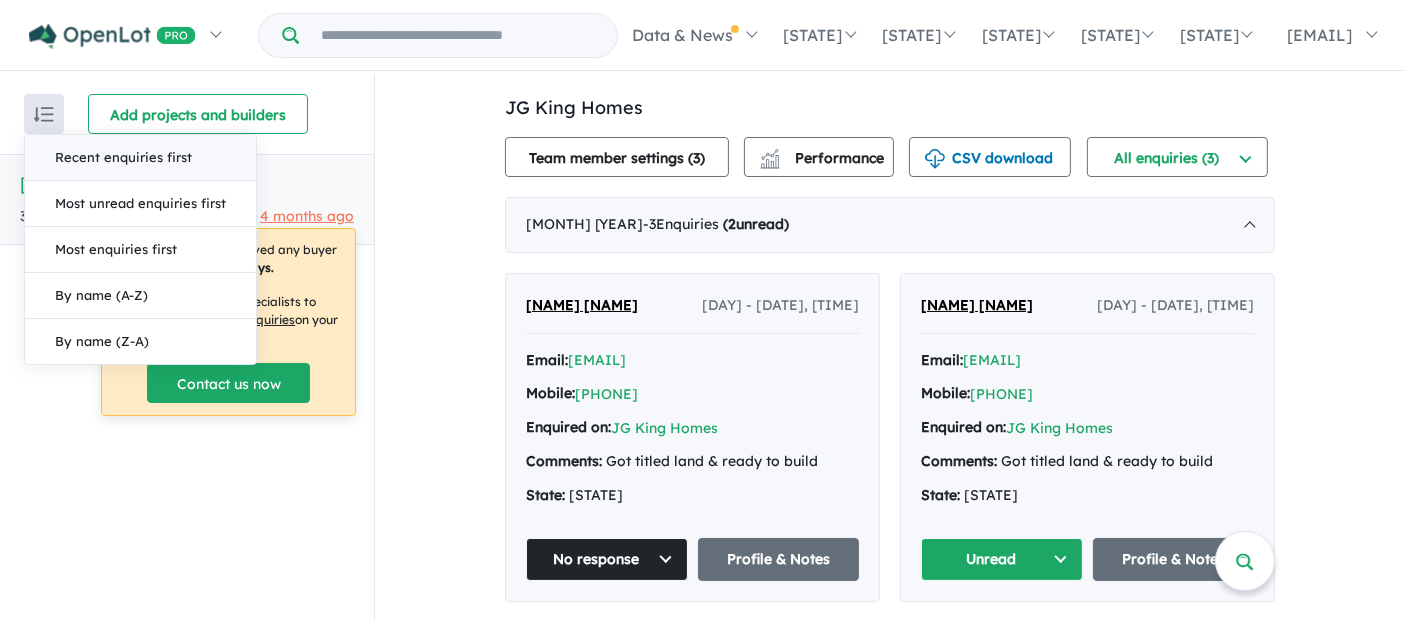 click on "Recent enquiries first Most unread enquiries first Most enquiries first By name (A-Z) By name (Z-A) Add projects and builders" at bounding box center [187, 114] 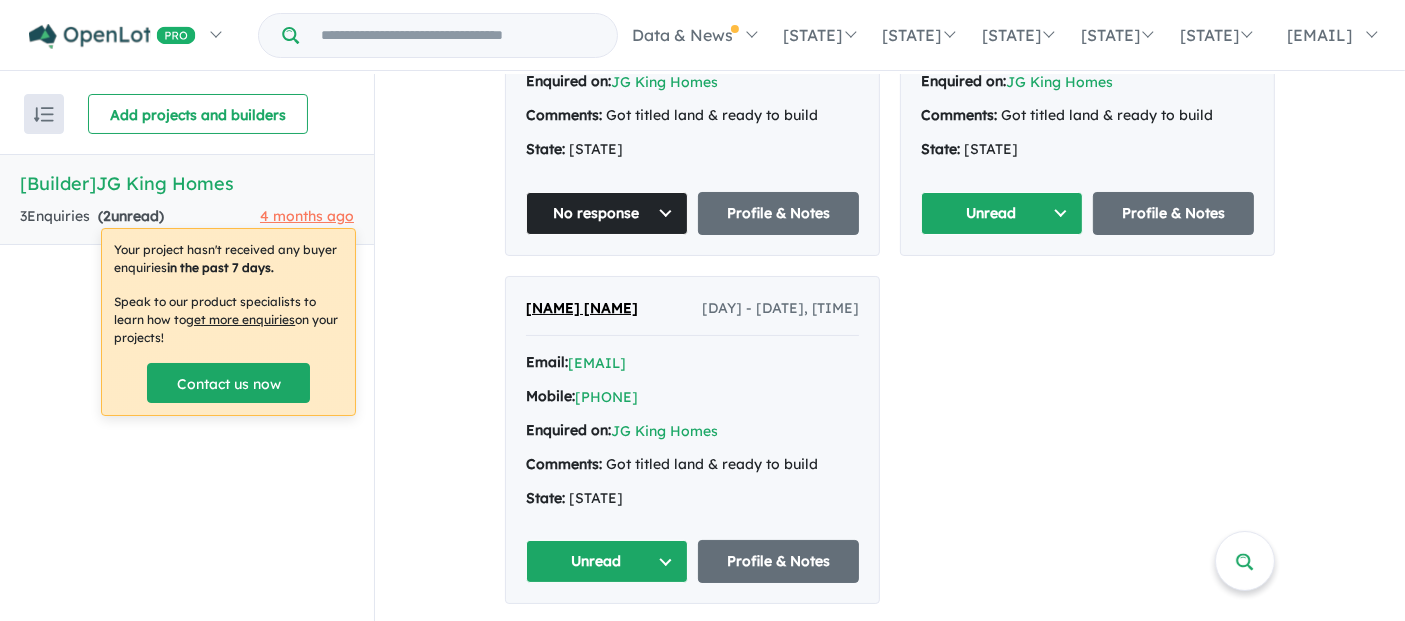 scroll, scrollTop: 13, scrollLeft: 0, axis: vertical 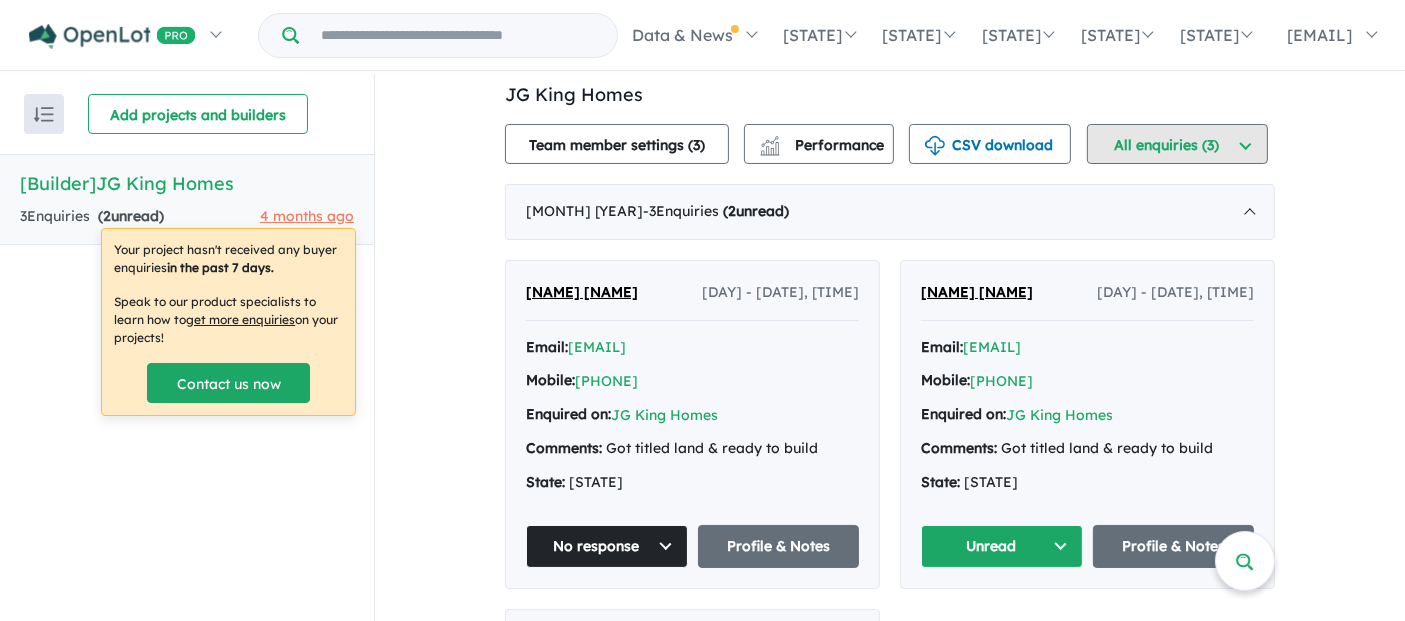 click on "All enquiries ( 3 )" at bounding box center (1177, 144) 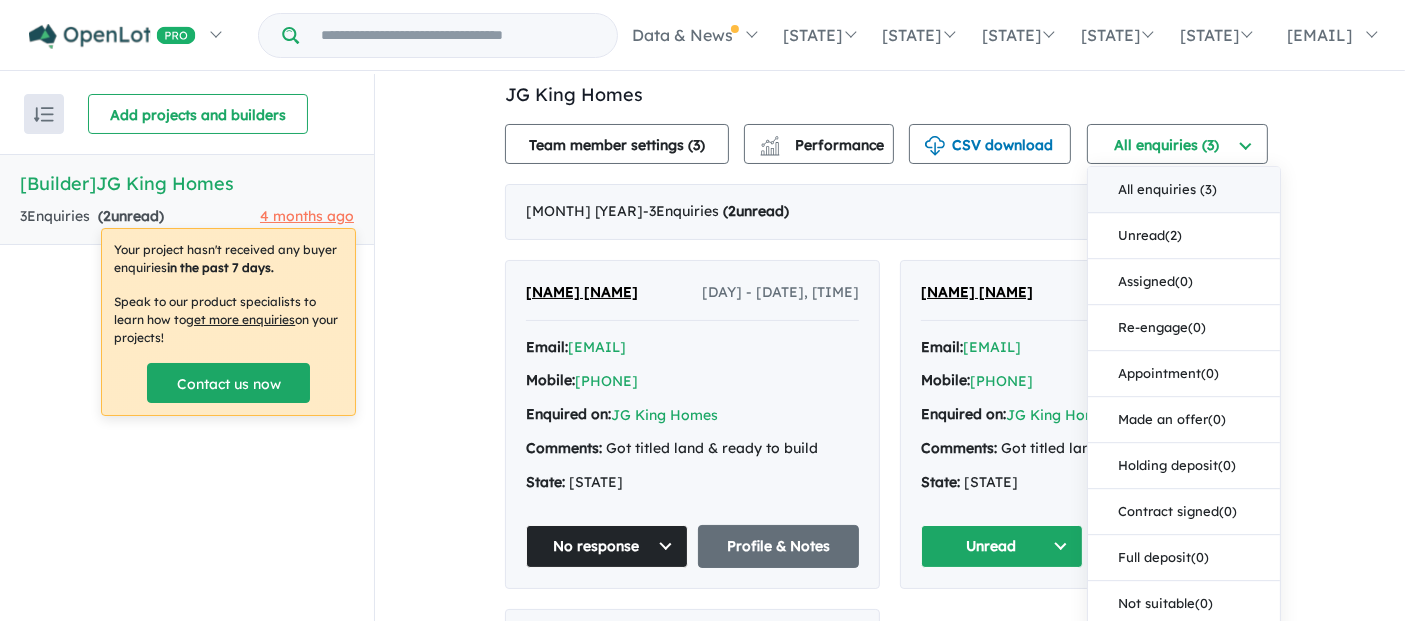 scroll, scrollTop: 346, scrollLeft: 0, axis: vertical 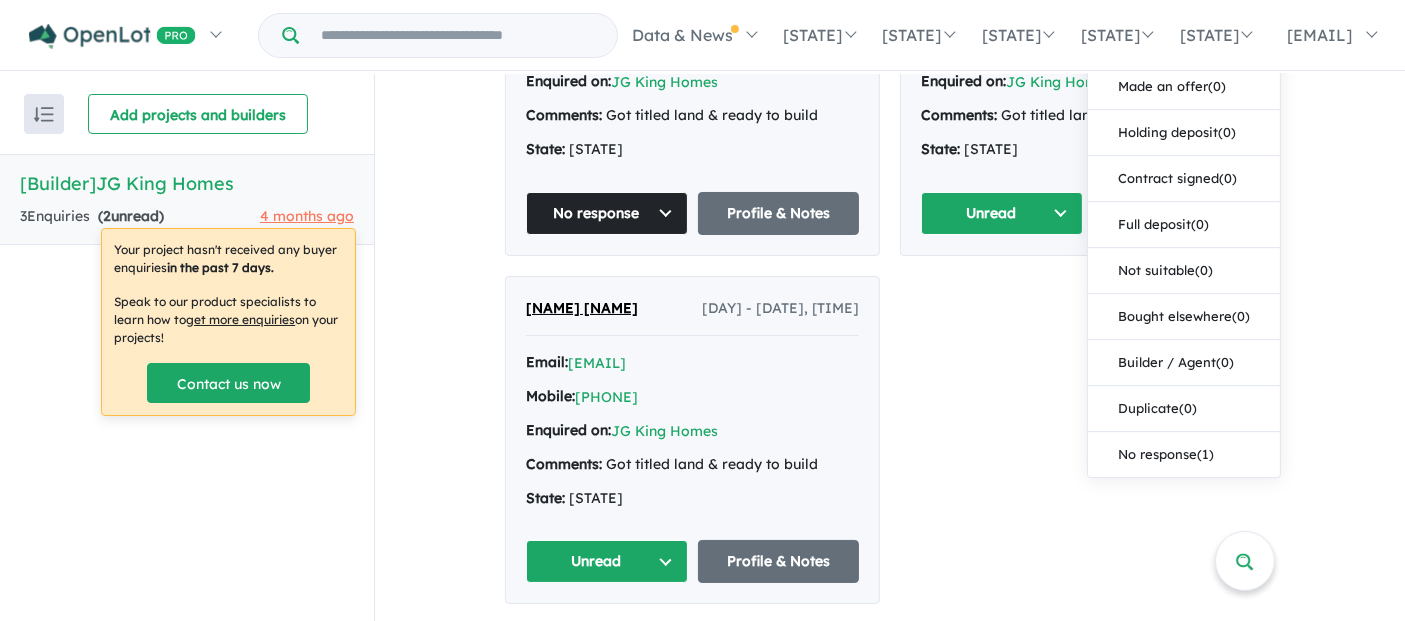 click on "JG King Homes 3 Enquir ies ( 2 unread) 4 months ago Team member settings ( 3 ) Performance CSV download All enquiries ( 3 ) All enquiries ( 3 ) Unread ( 2 ) Assigned ( 0 ) Re-engage ( 0 ) Appointment ( 0 ) Made an offer ( 0 ) Holding deposit ( 0 ) Contract signed ( 0 ) Full deposit ( 0 ) Not suitable ( 0 ) Bought elsewhere ( 0 ) Builder / Agent ( 0 ) Duplicate ( 0 ) No response ( 1 ) Team member settings ( 3 ) Performance CSV download All enquiries ( 3 ) All enquiries ( 3 ) Unread ( 2 ) Assigned ( 0 ) Re-engage ( 0 ) Appointment ( 0 ) Made an offer ( 0 ) Holding deposit ( 0 ) Contract signed ( 0 ) Full deposit ( 0 ) Not suitable ( 0 ) Bought elsewhere ( 0 ) Builder / Agent ( 0 ) Duplicate ( 0 ) No response ( 1 ) [MONTH] [YEAR] - 3 Enquir ies ( 2 unread) [NAME] [NAME] [DAY] - [DATE], [TIME] Email: [EMAIL] Mobile: [PHONE] Enquired on: JG King Homes Comments: Got titled land & ready to build State: VIC No response" at bounding box center (890, 176) 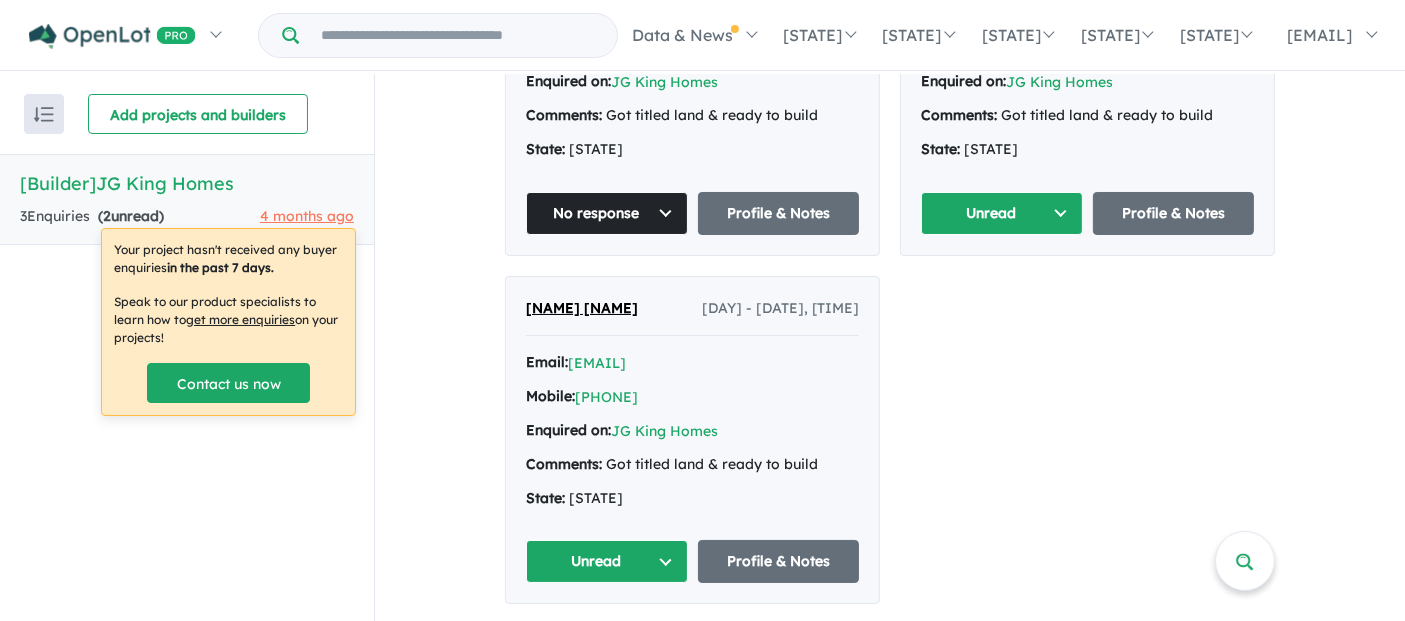 scroll, scrollTop: 0, scrollLeft: 0, axis: both 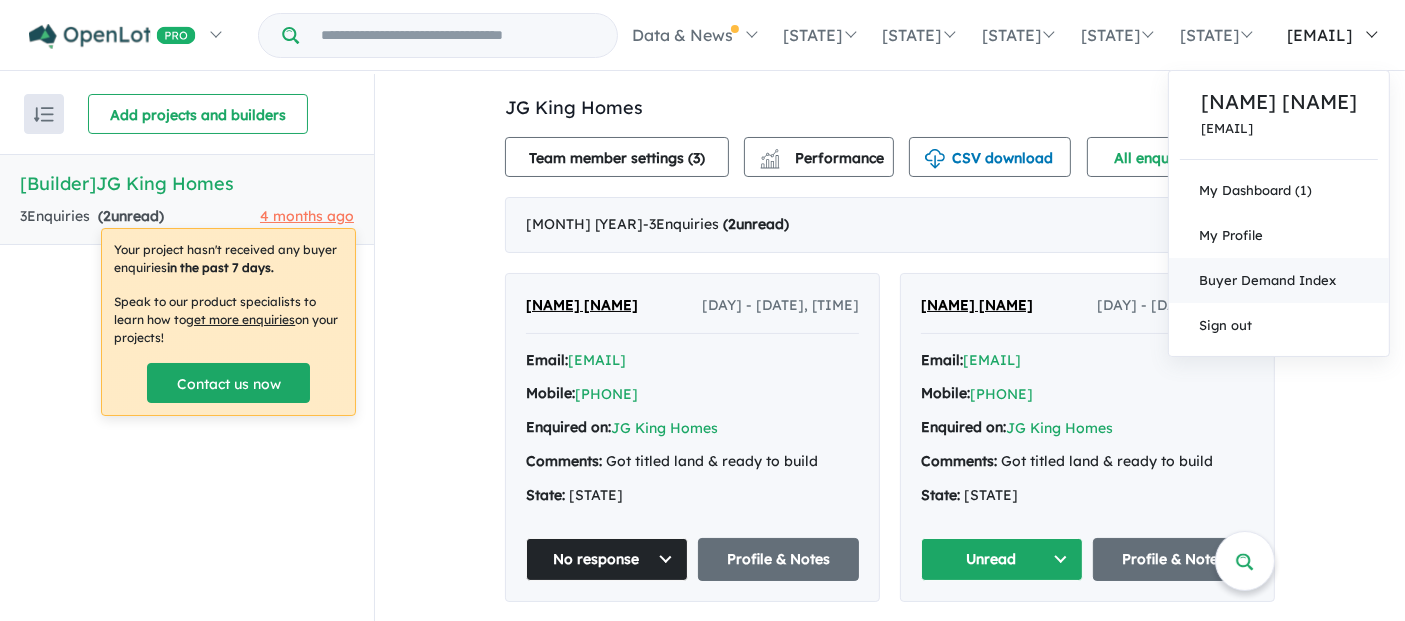click on "Buyer Demand Index" at bounding box center (1279, 280) 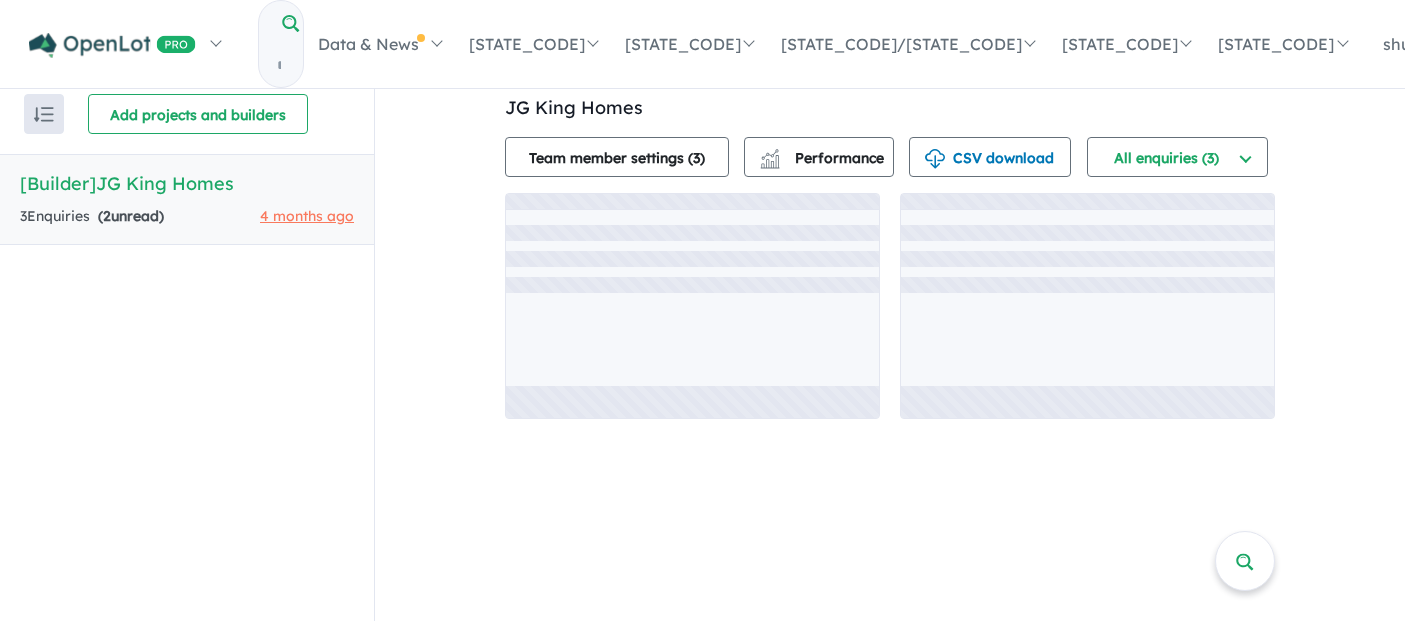 scroll, scrollTop: 0, scrollLeft: 0, axis: both 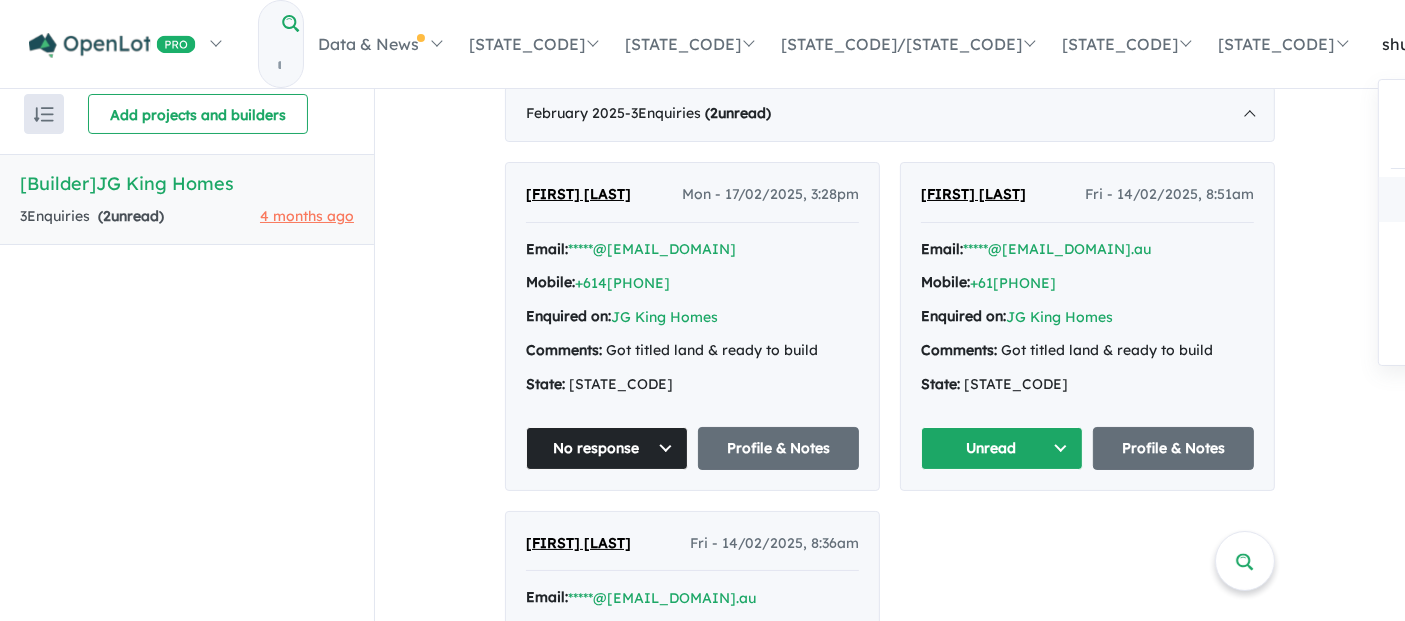 click on "My Dashboard ([NUMBER])" at bounding box center [1506, 199] 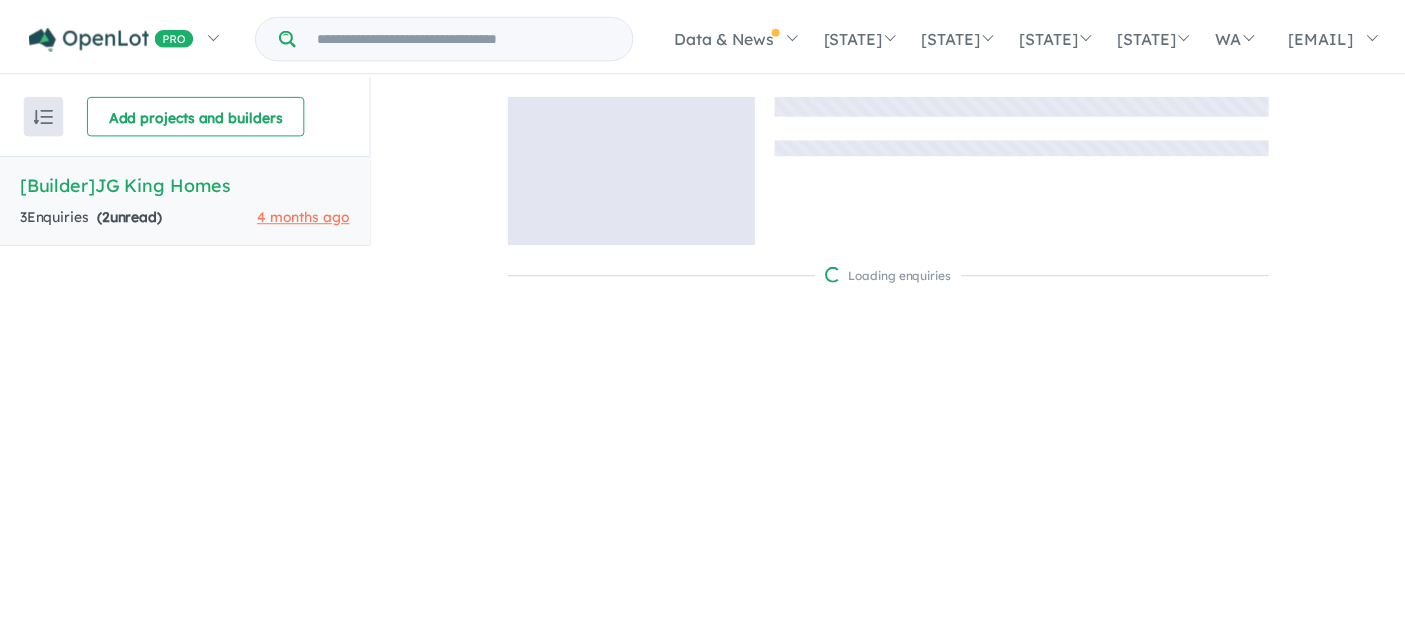 scroll, scrollTop: 0, scrollLeft: 0, axis: both 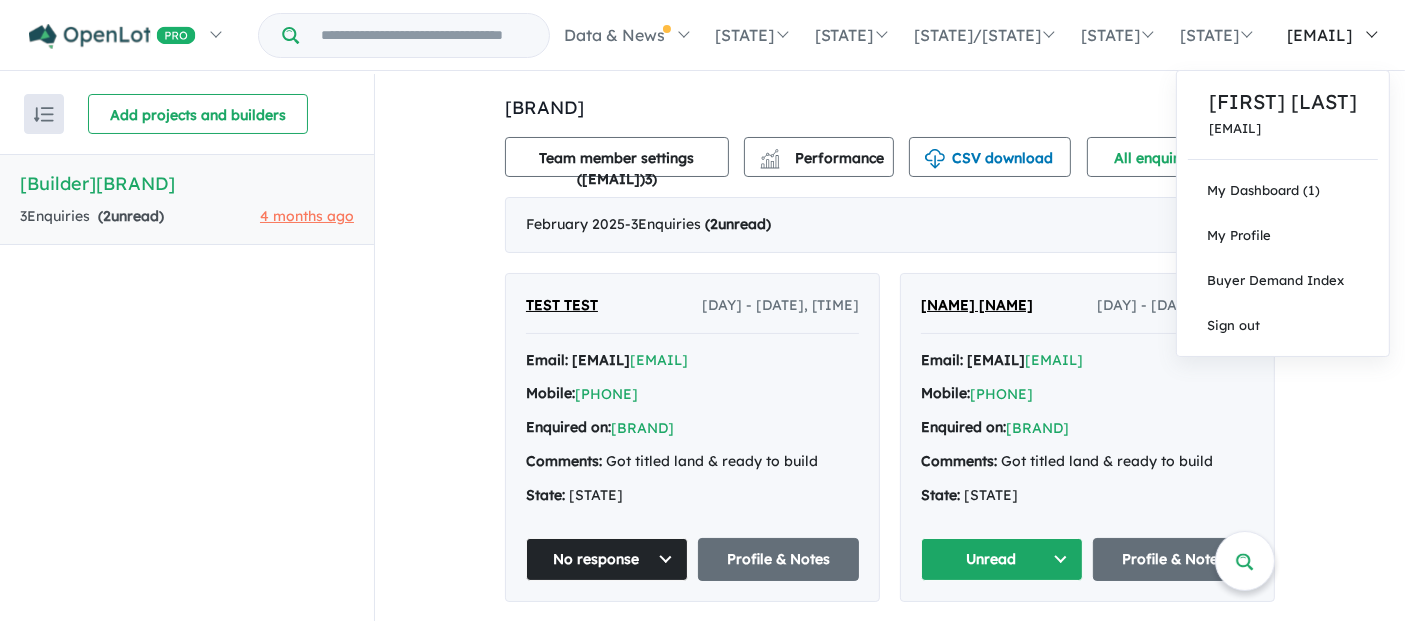 click on "[EMAIL]" at bounding box center (1327, 35) 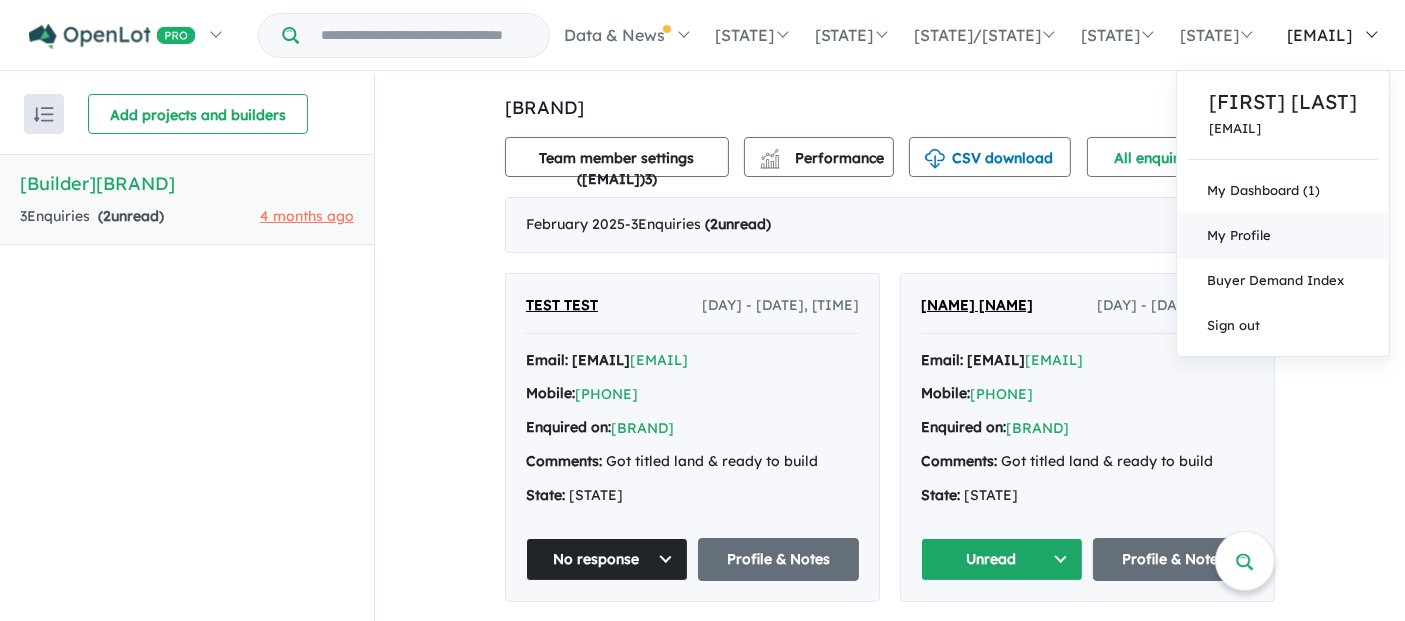 click on "My Profile" at bounding box center [1239, 235] 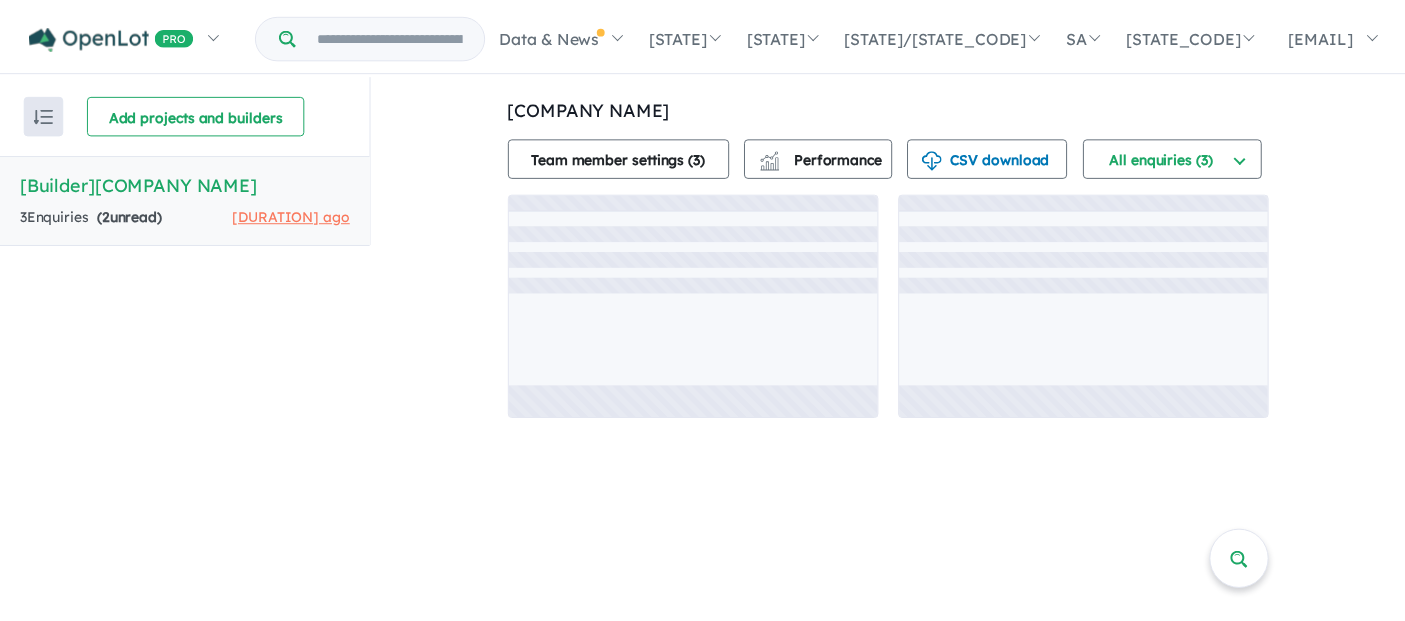 scroll, scrollTop: 0, scrollLeft: 0, axis: both 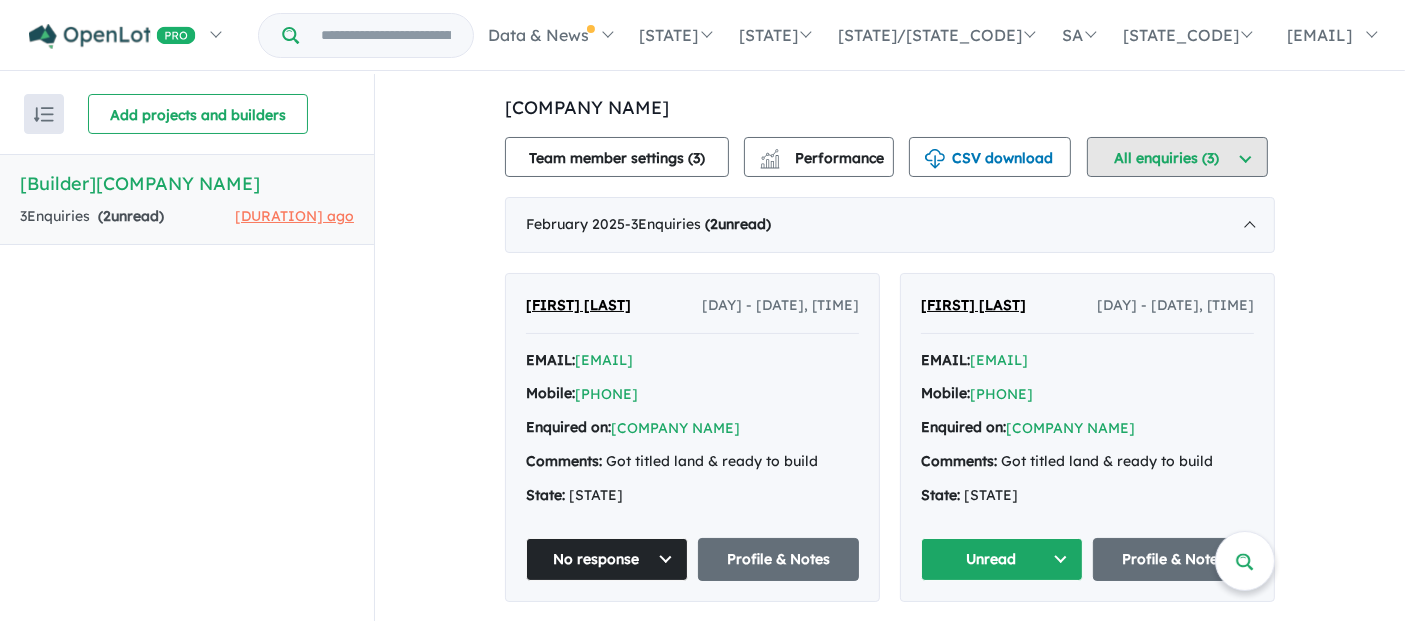 click on "ALL ENQUIRIES ([NUMBER])" at bounding box center [1177, 157] 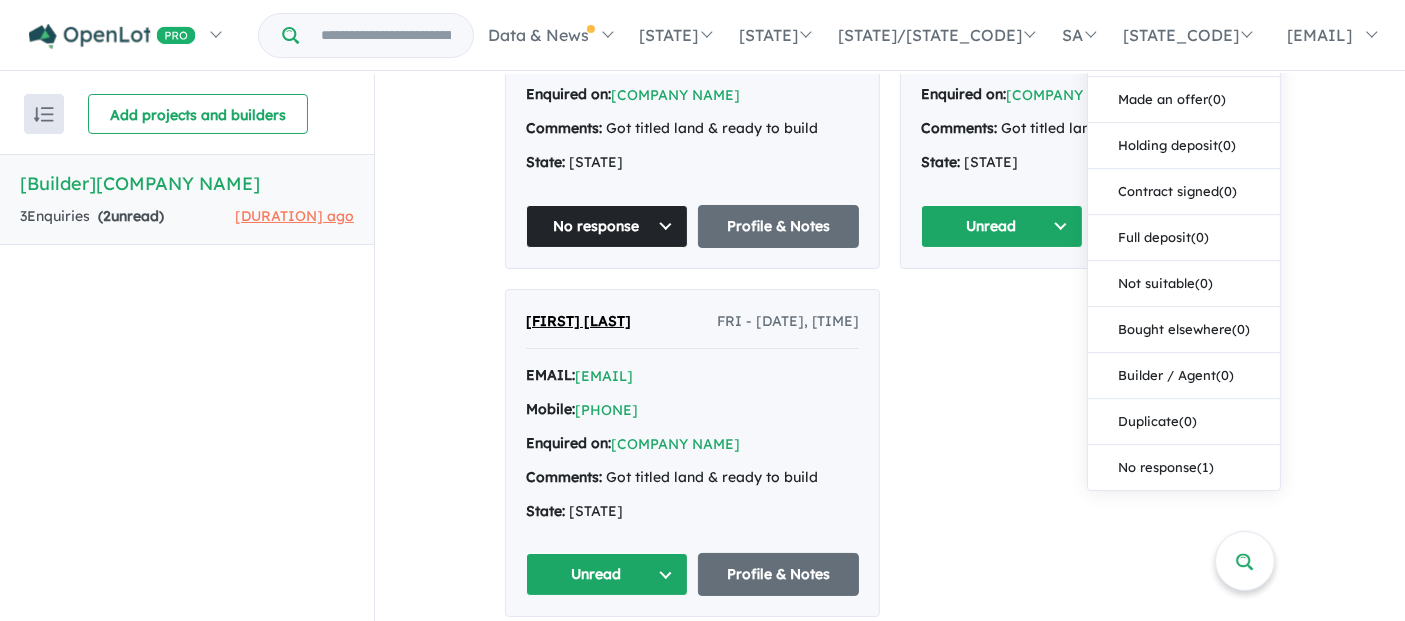 scroll, scrollTop: 346, scrollLeft: 0, axis: vertical 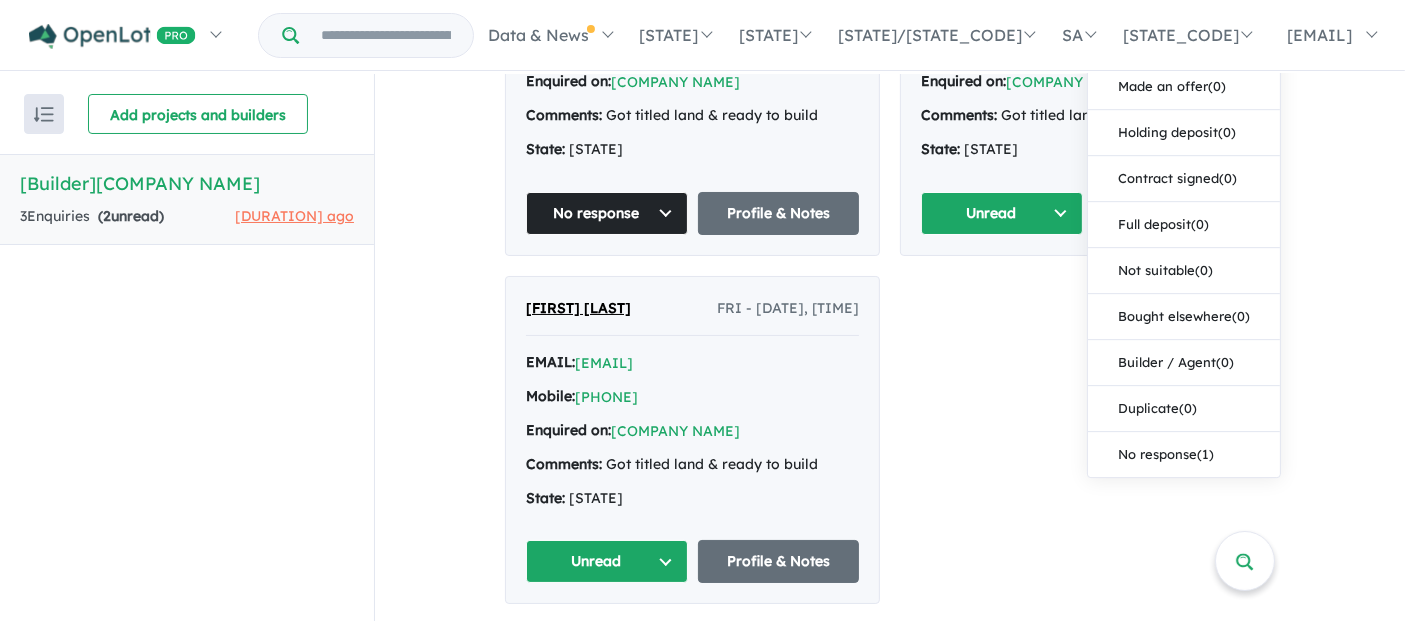 click on "[MONTH] [YEAR] - [NUMBER] ENQUIRIES ([NUMBER] UNREAD) [FIRST] [LAST] [DAY] - [DATE], [TIME] EMAIL: [EMAIL] MOBILE: [PHONE] ENQUIRED ON: [COMPANY NAME] COMMENTS: GOT TITLED LAND & READY TO BUILD STATE: [STATE] NO RESPONSE" at bounding box center (890, 176) 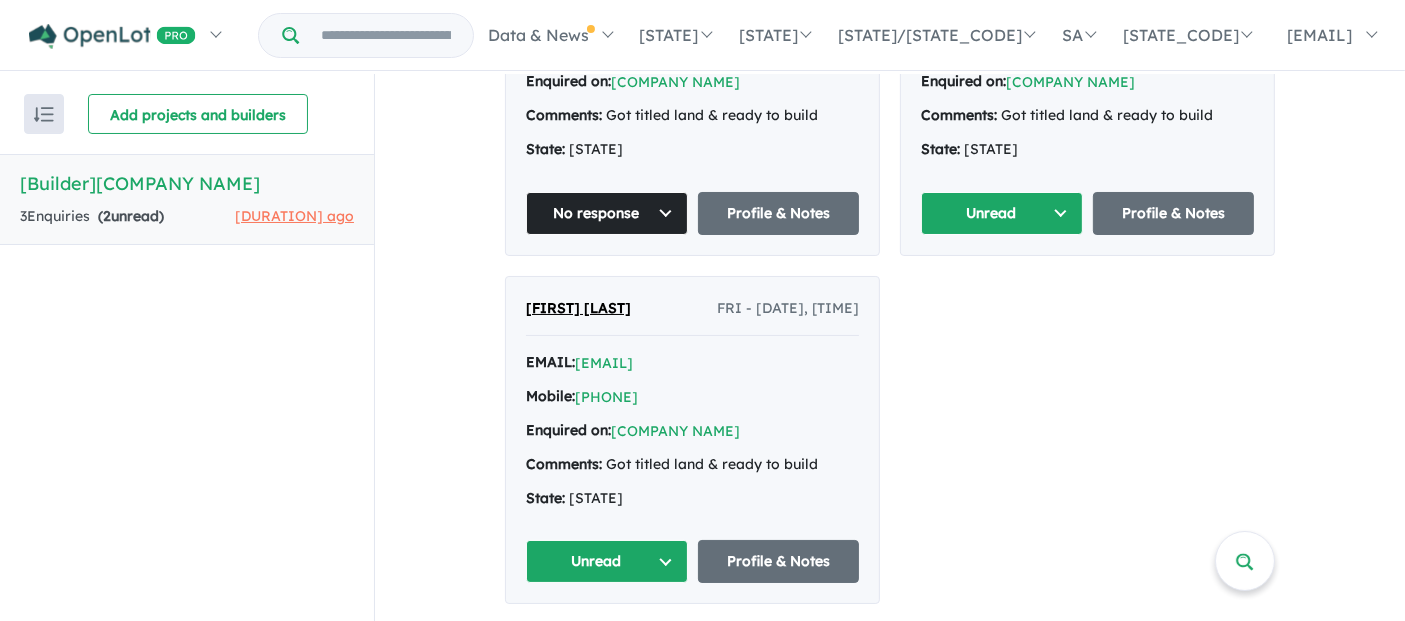 scroll, scrollTop: 0, scrollLeft: 0, axis: both 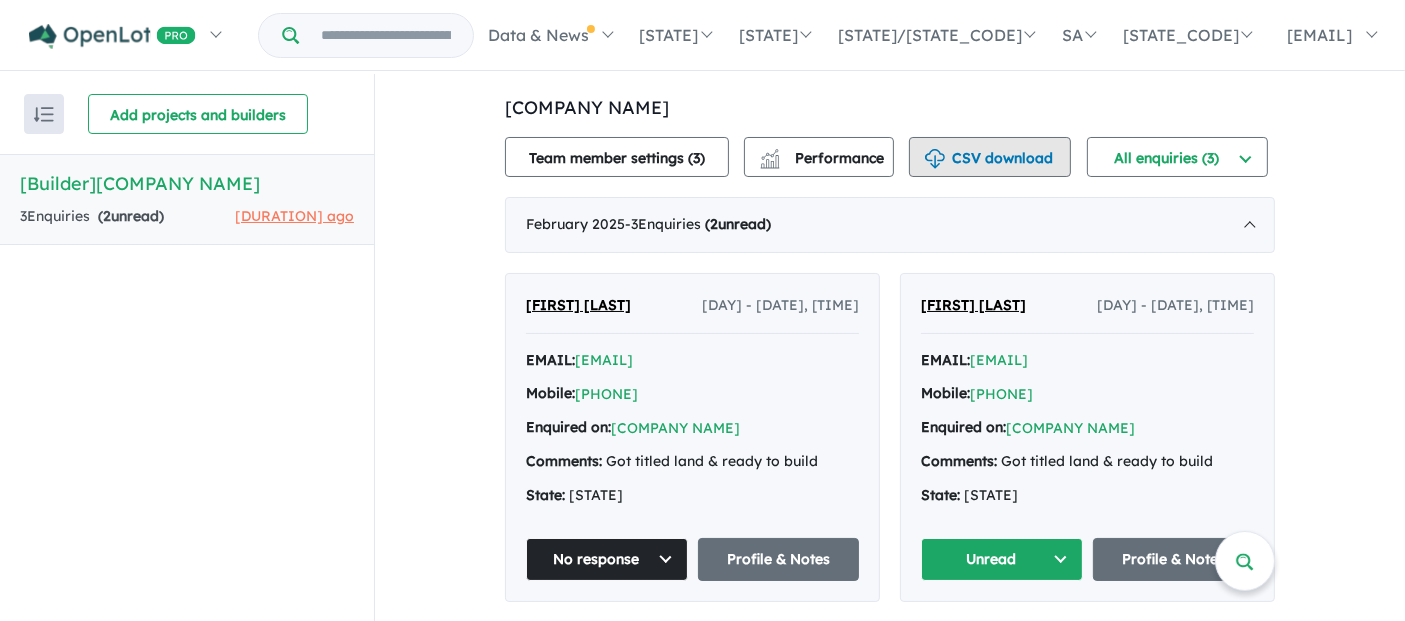 click on "CSV download" at bounding box center (990, 157) 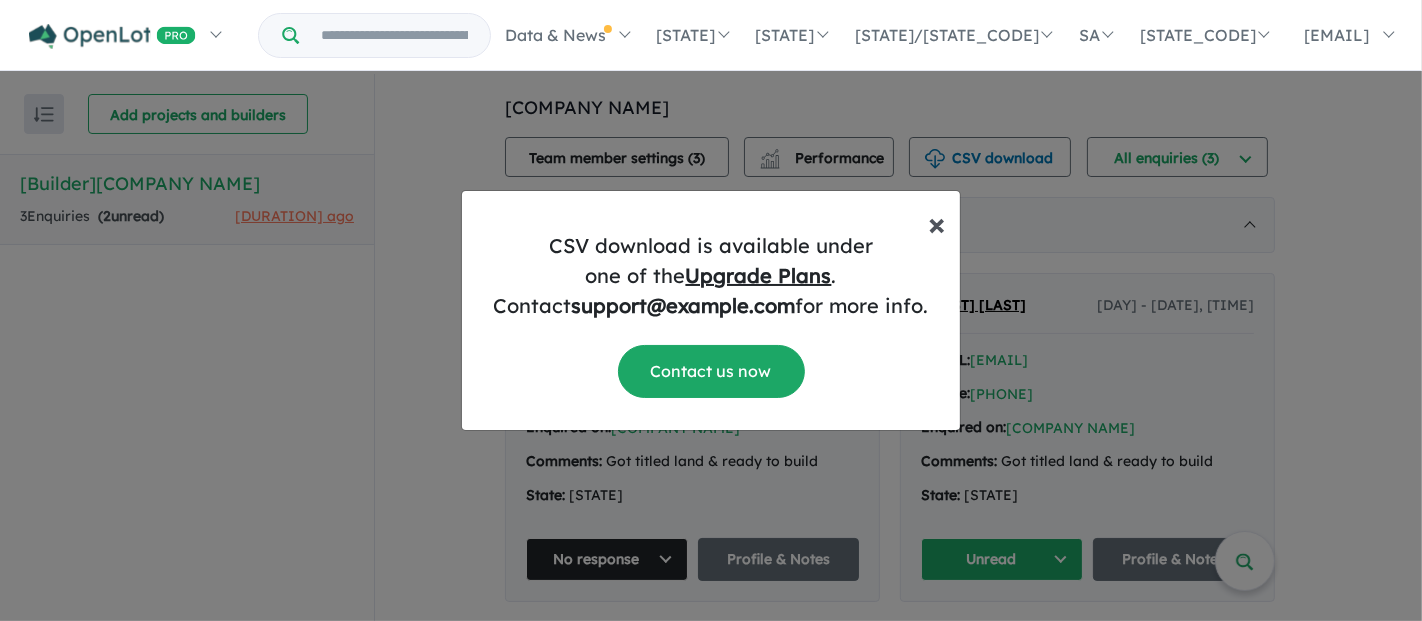 click on "×" at bounding box center [936, 223] 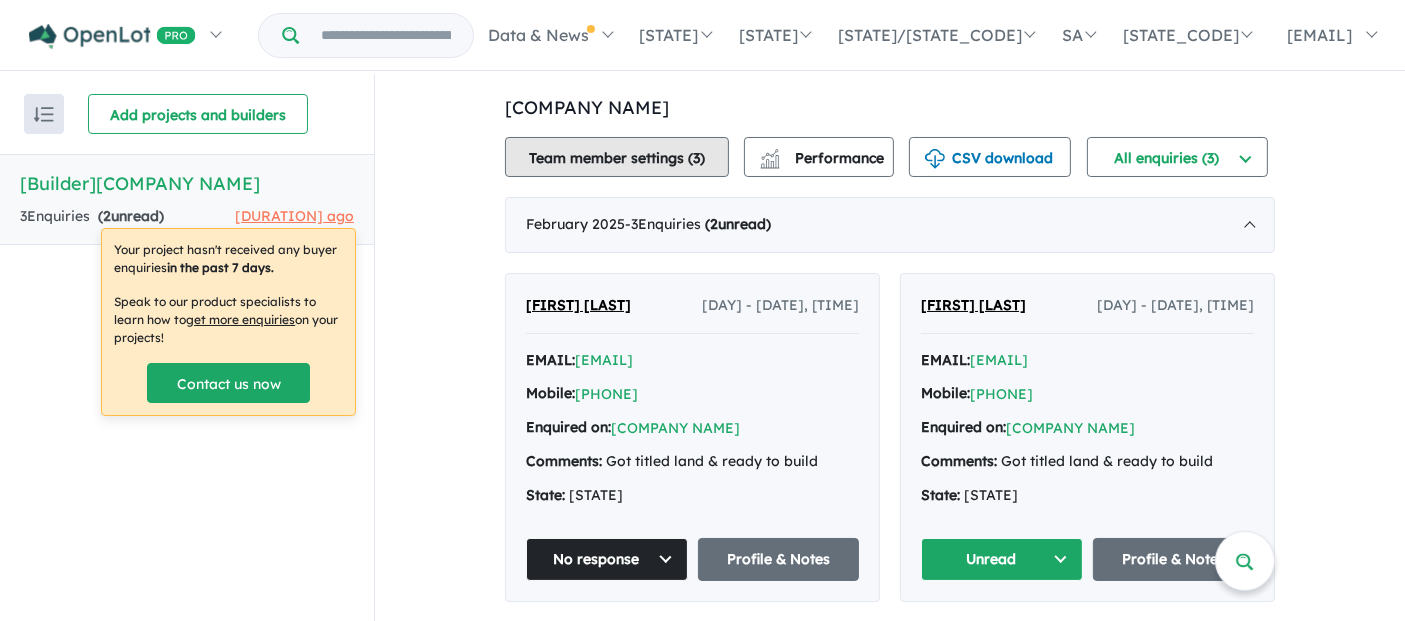 click on "Team member settings ( 3 )" at bounding box center (617, 157) 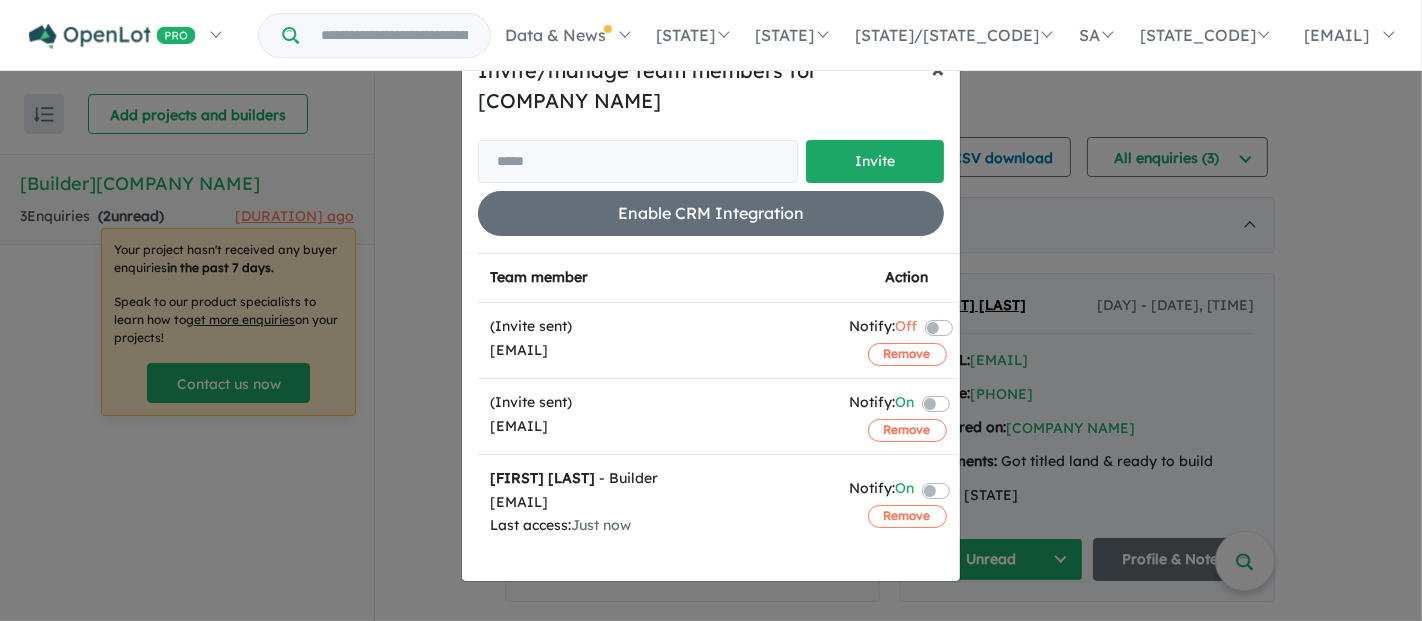 click on "×" at bounding box center (938, 68) 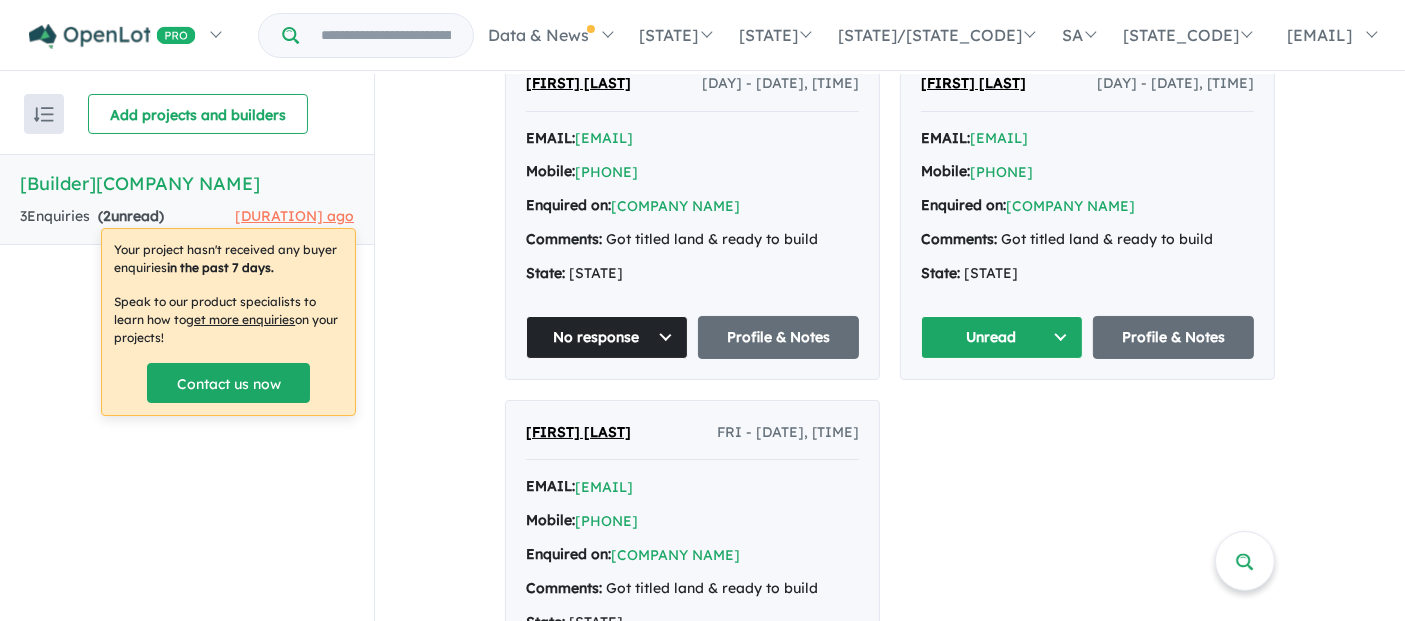 scroll, scrollTop: 346, scrollLeft: 0, axis: vertical 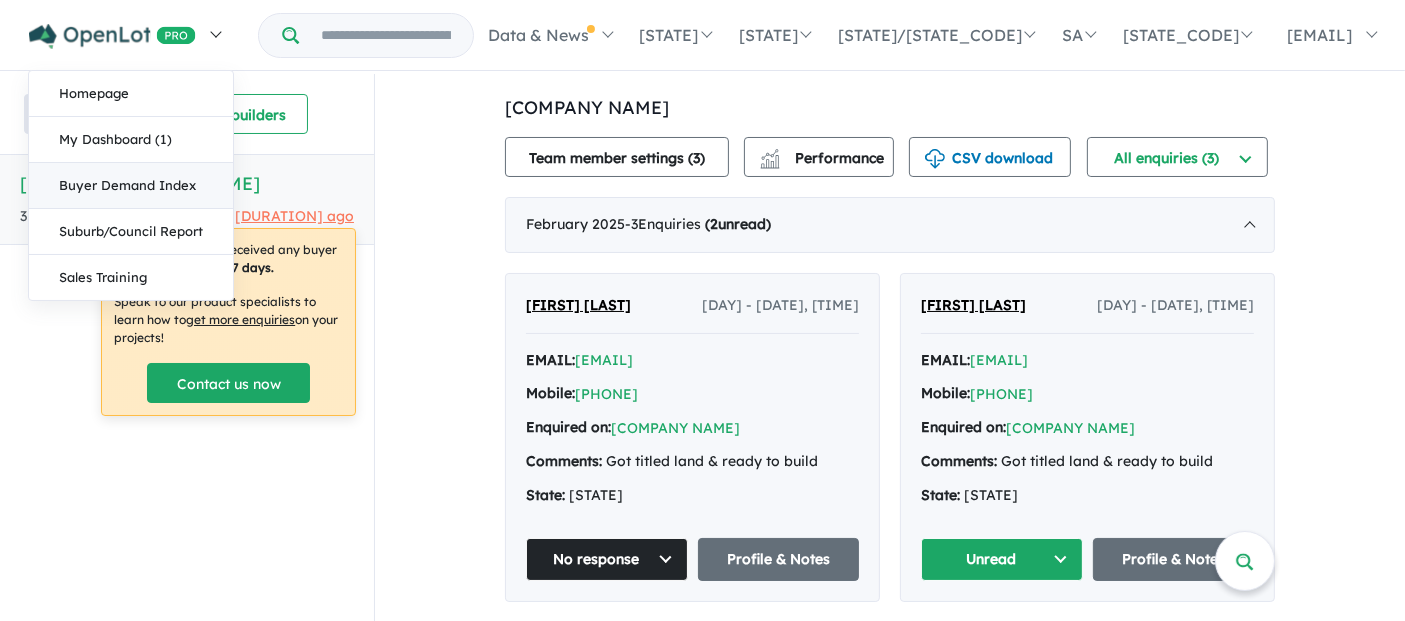 click on "Buyer Demand Index" at bounding box center (131, 186) 